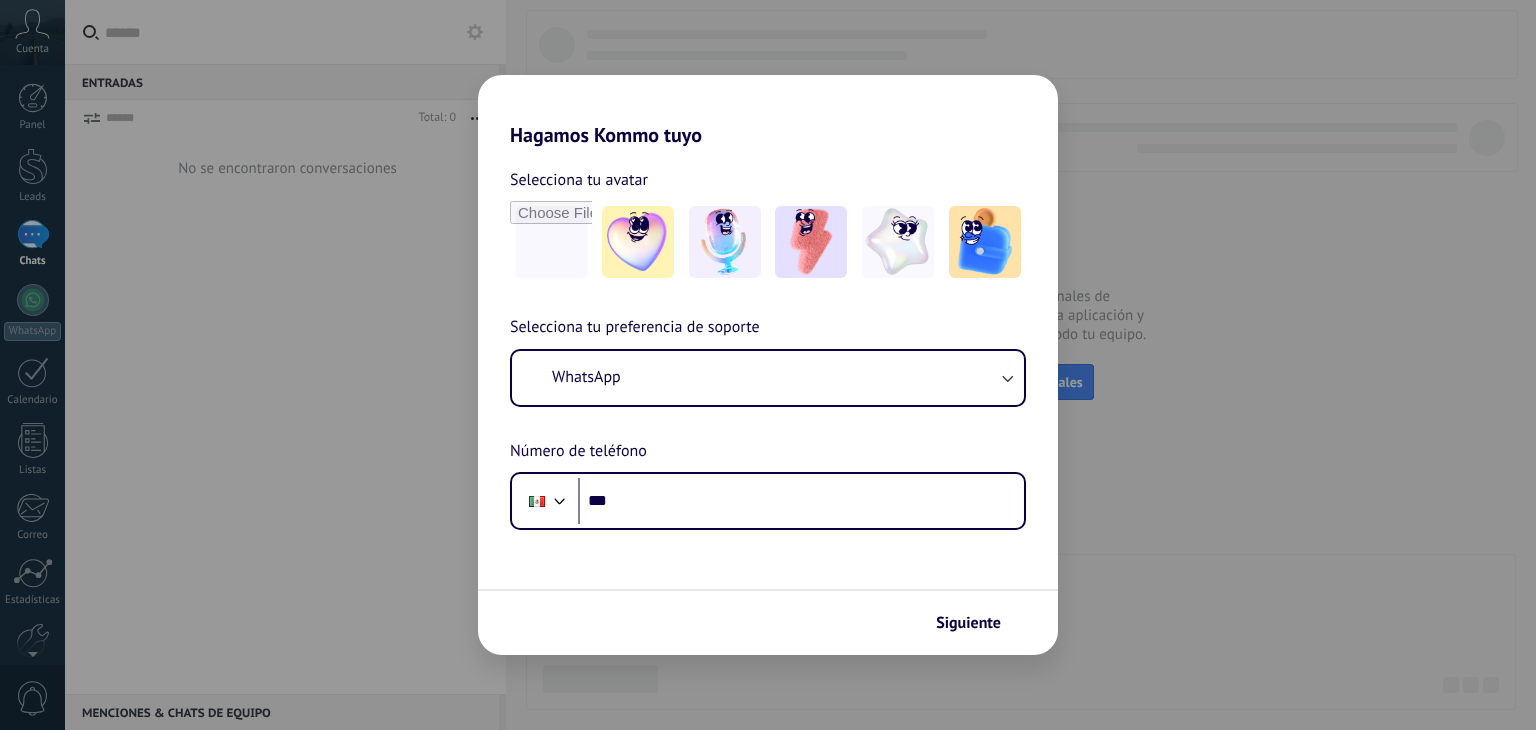 scroll, scrollTop: 0, scrollLeft: 0, axis: both 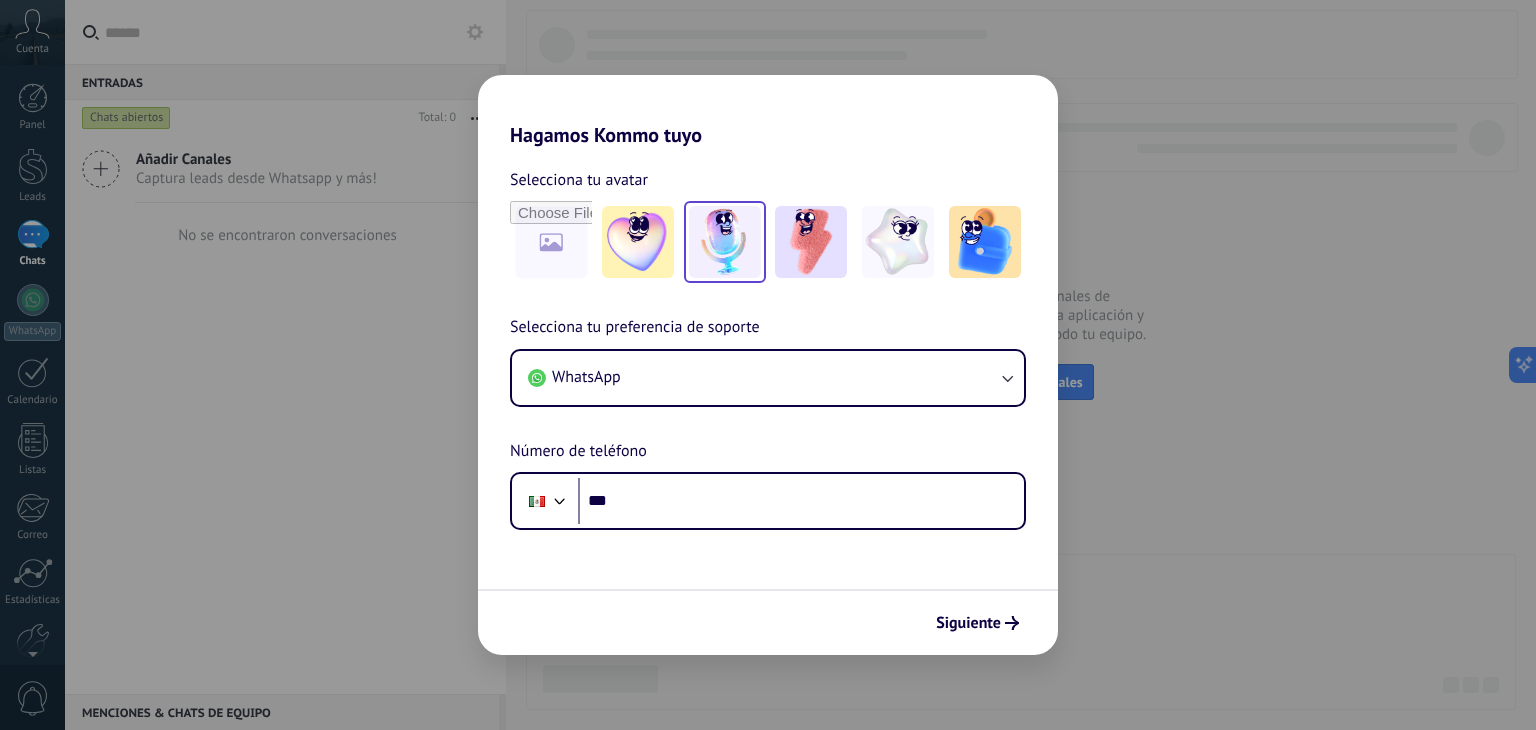 click at bounding box center [725, 242] 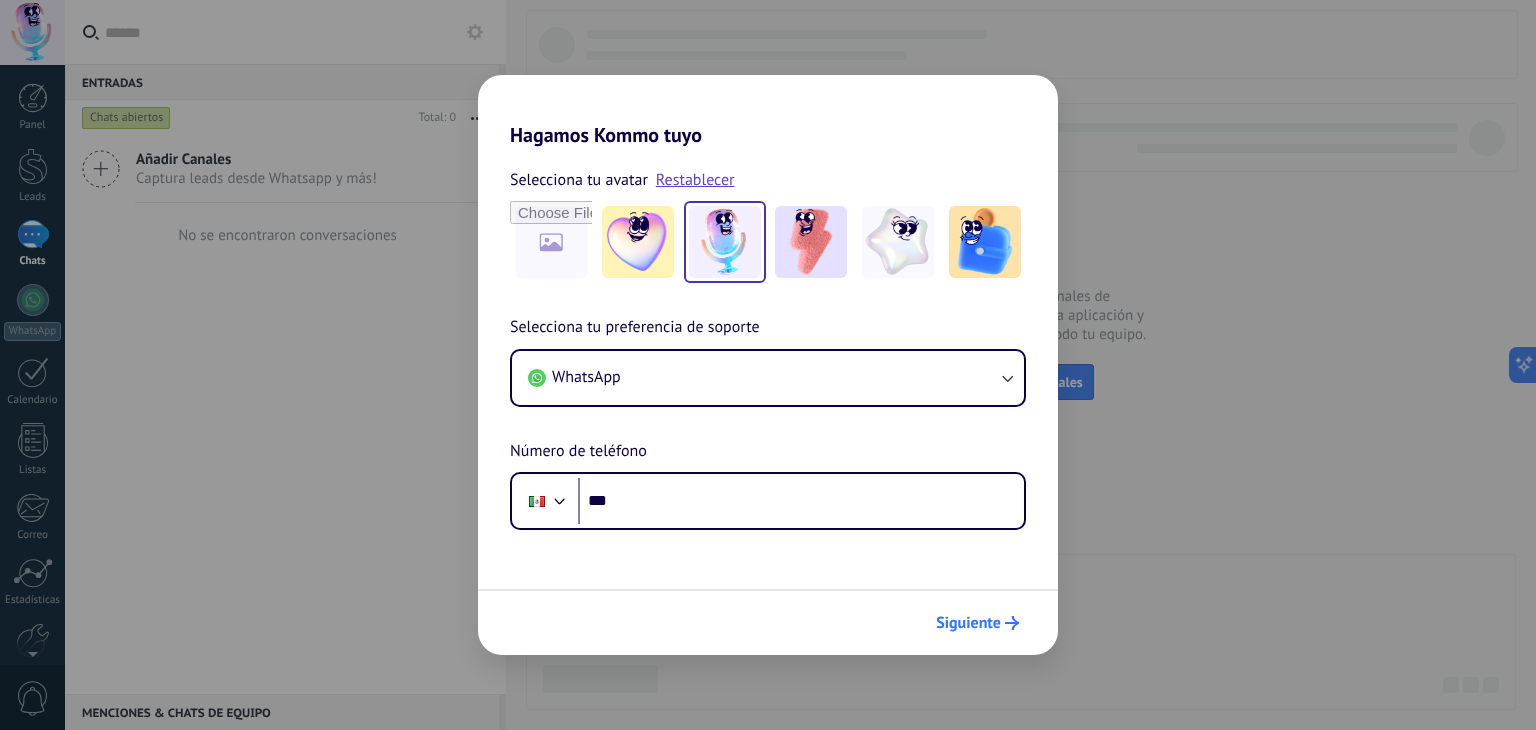 click on "Siguiente" at bounding box center (968, 623) 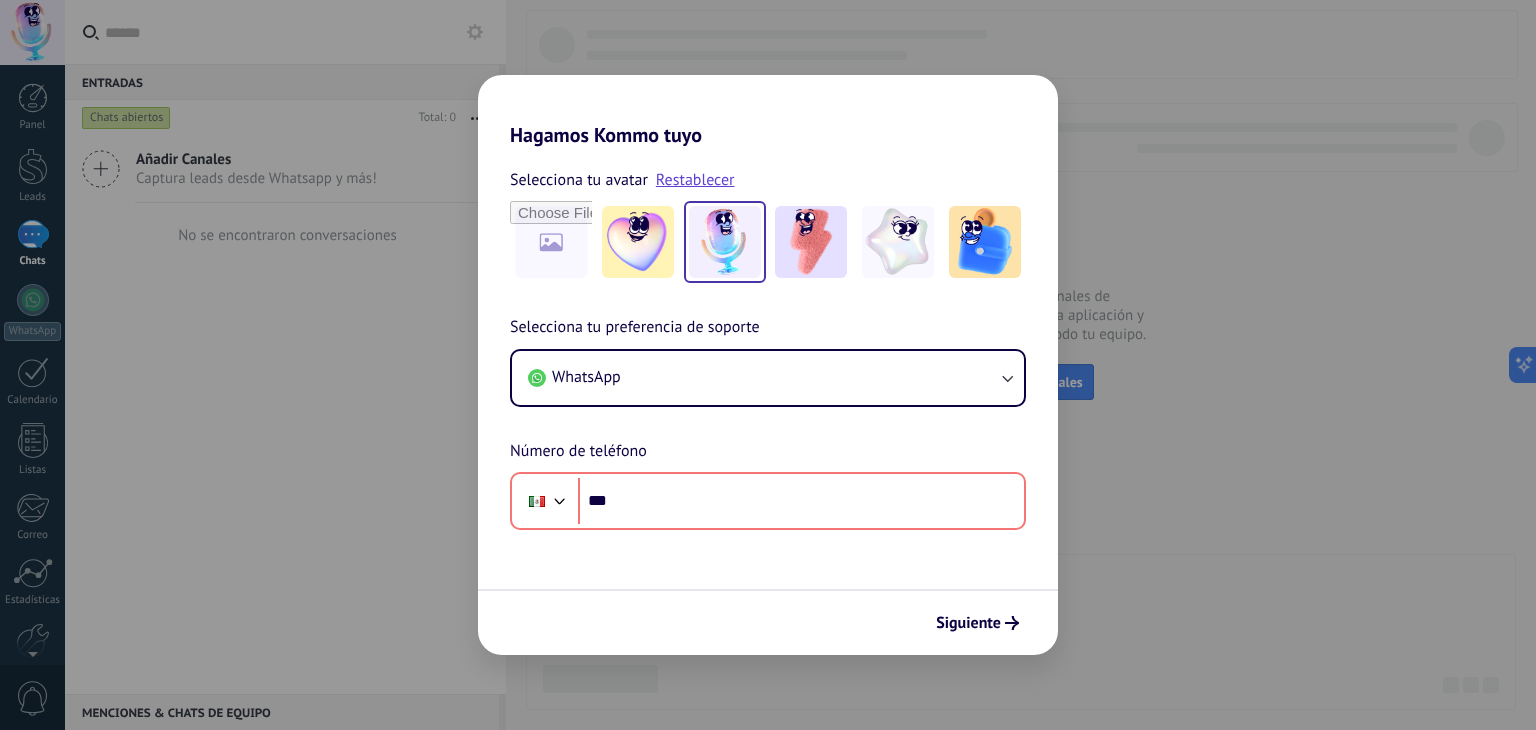 click on "Hagamos Kommo tuyo Selecciona tu avatar Restablecer Selecciona tu preferencia de soporte WhatsApp Número de teléfono Phone *** Siguiente" at bounding box center (768, 365) 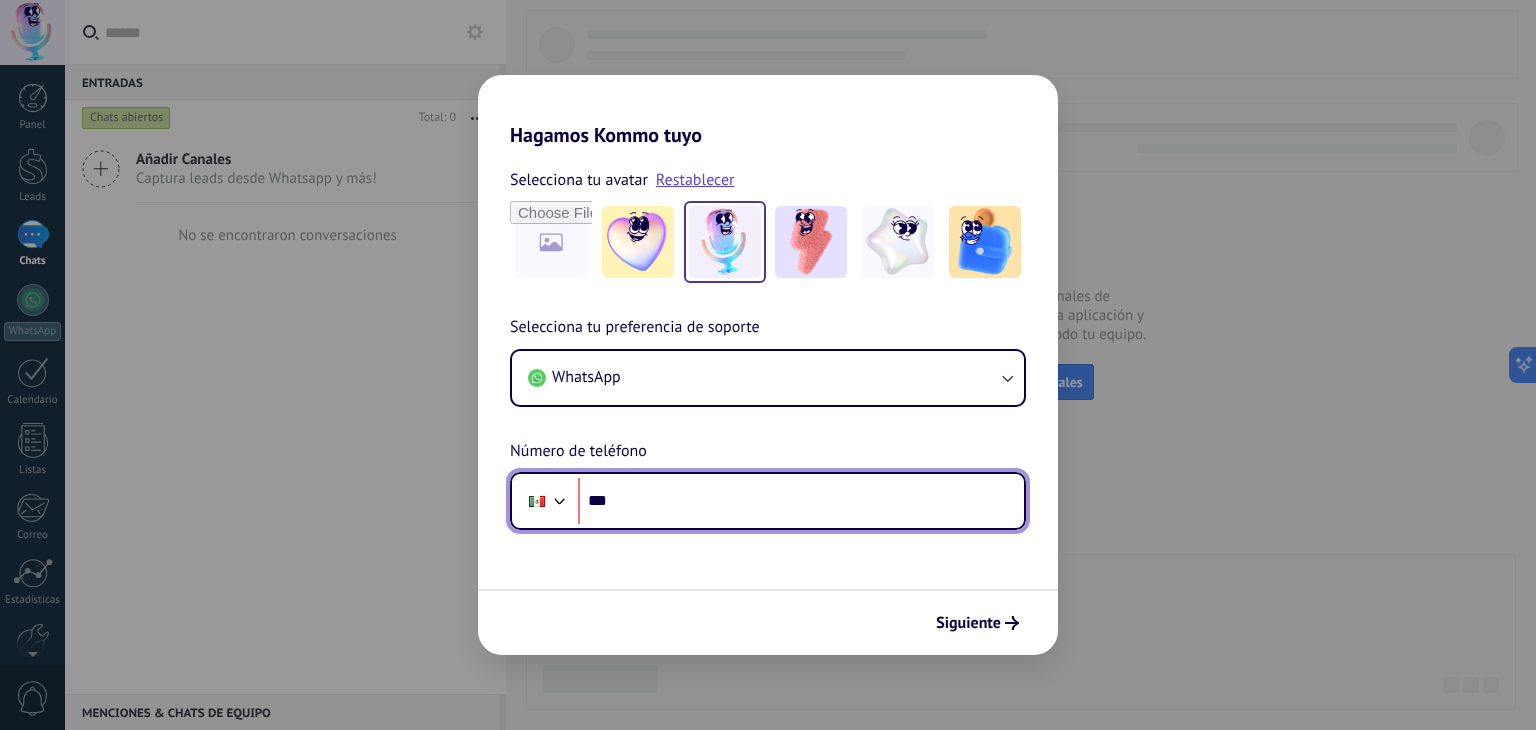 click on "***" at bounding box center (801, 501) 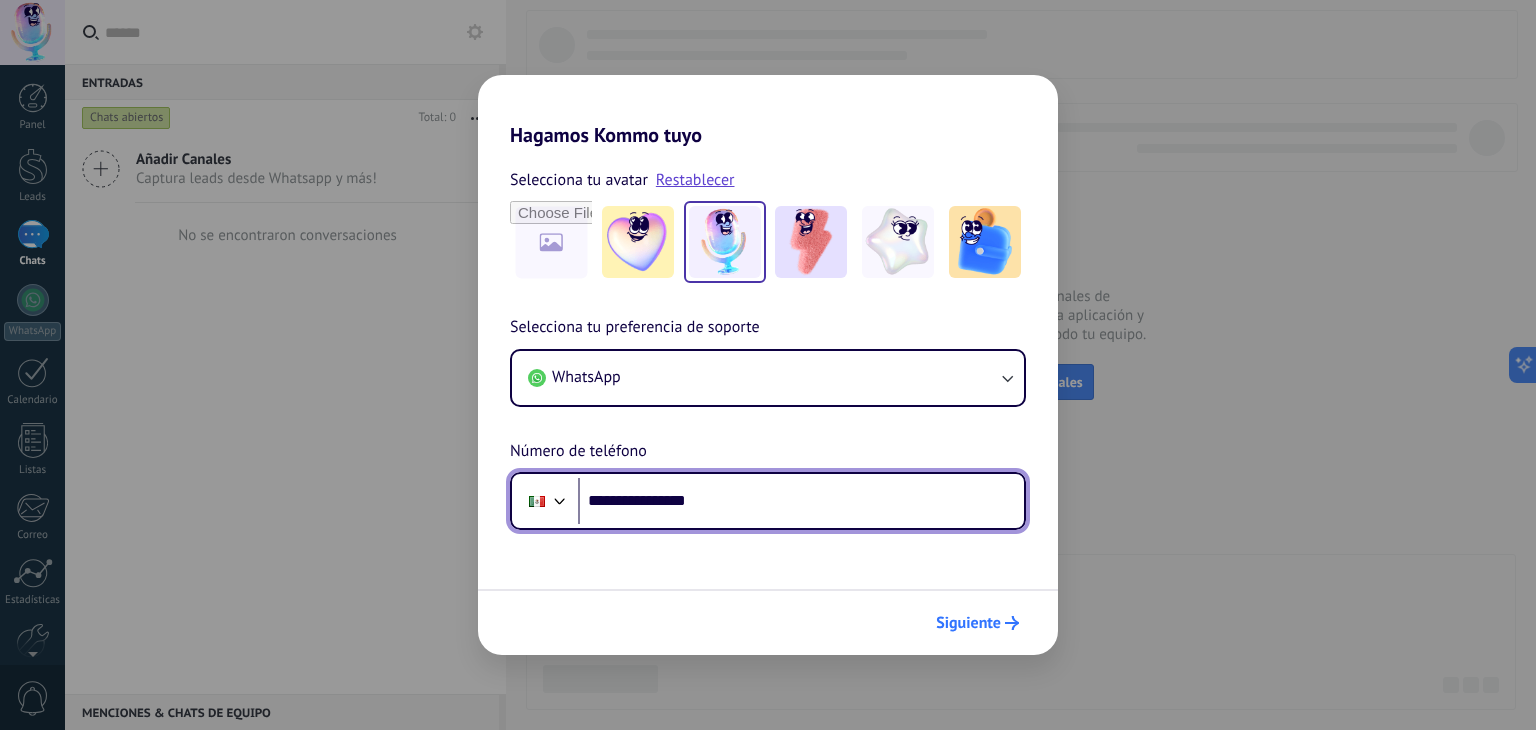 type on "**********" 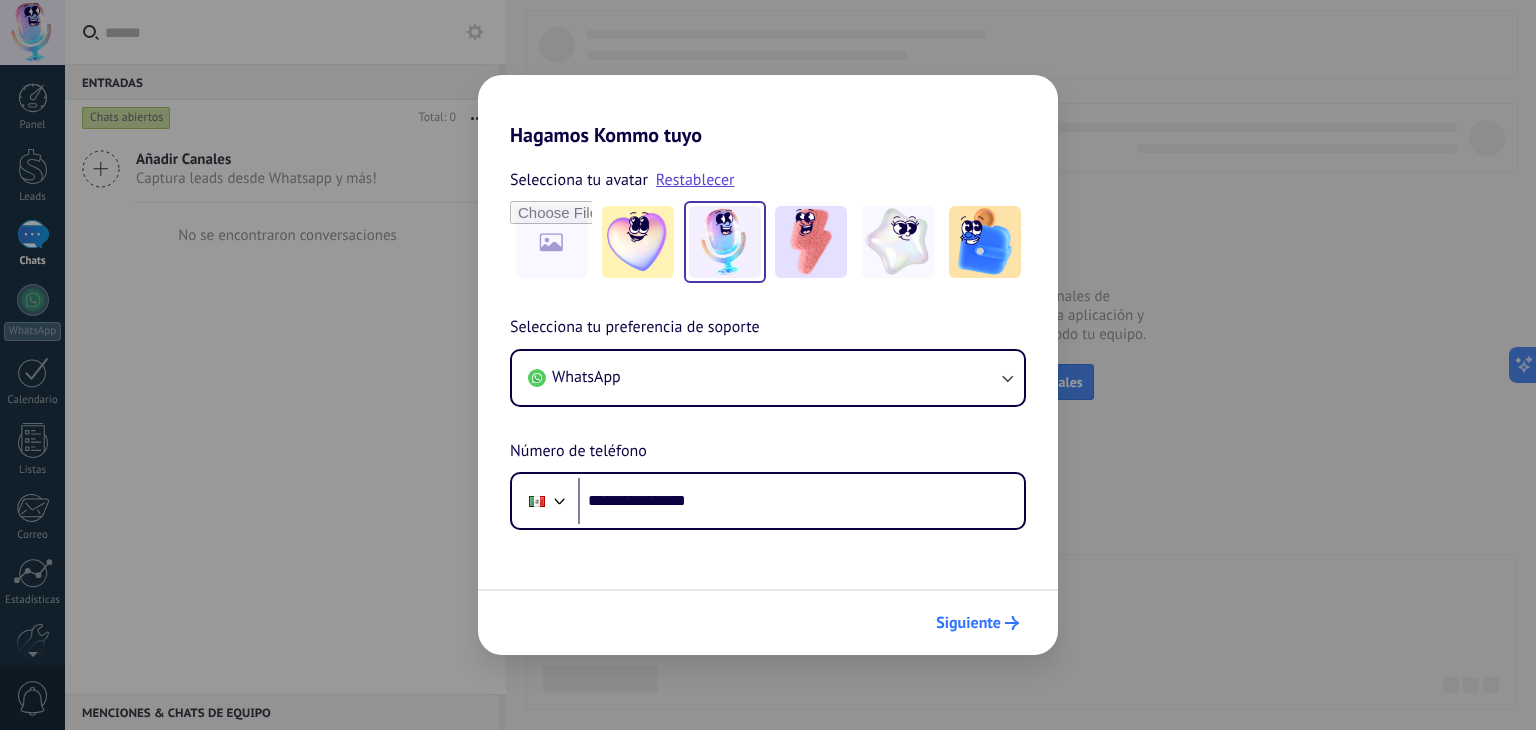click on "Siguiente" at bounding box center (968, 623) 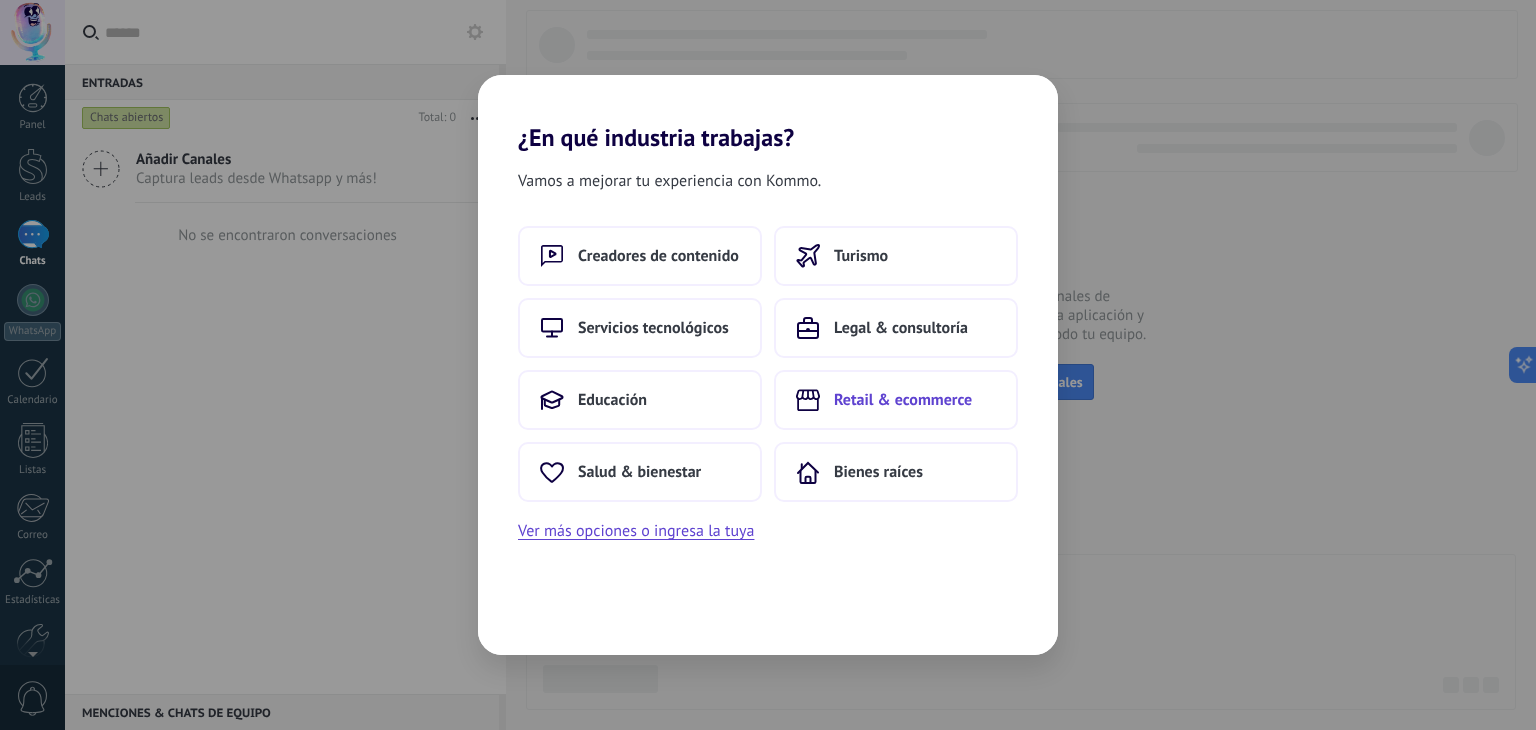 click on "Retail & ecommerce" at bounding box center [903, 400] 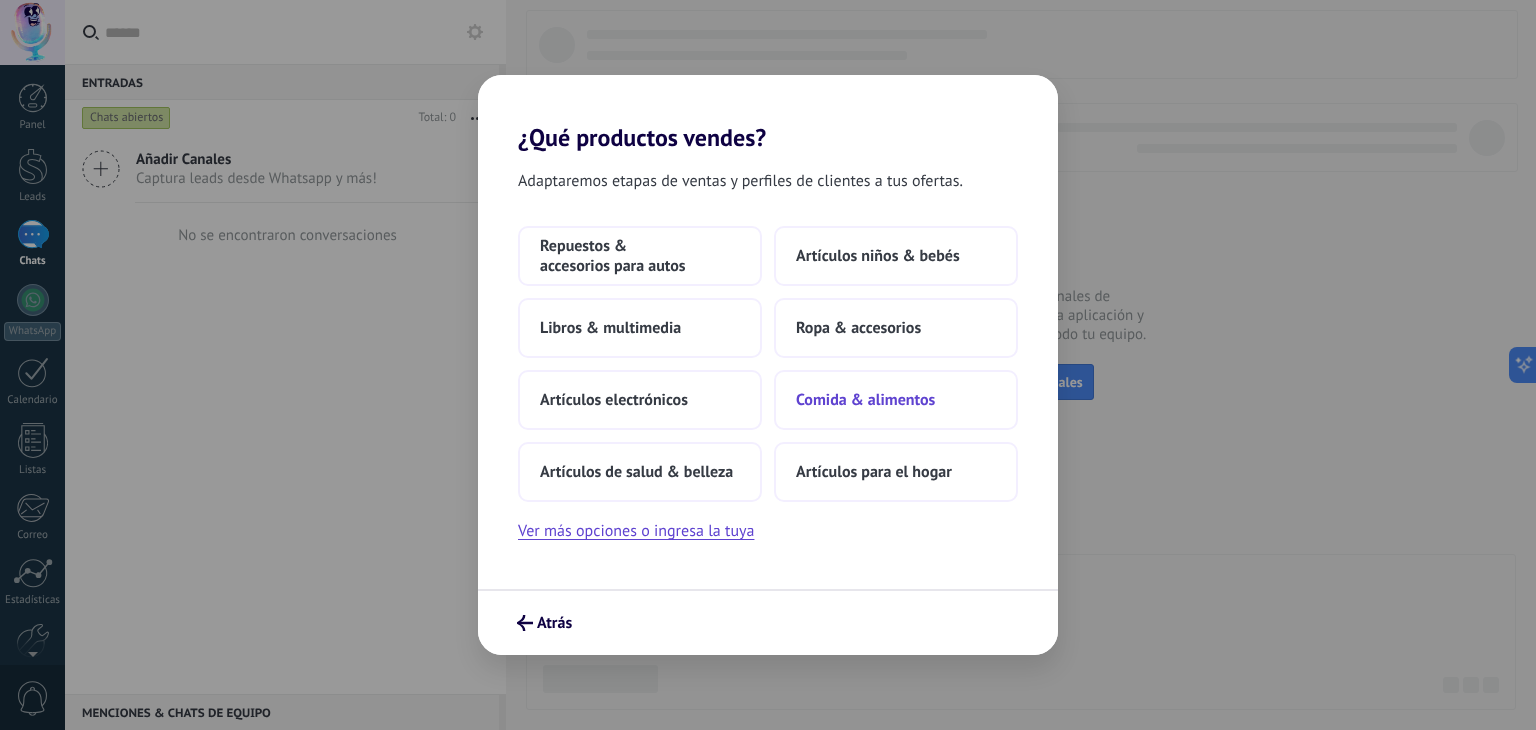 click on "Comida & alimentos" at bounding box center [865, 400] 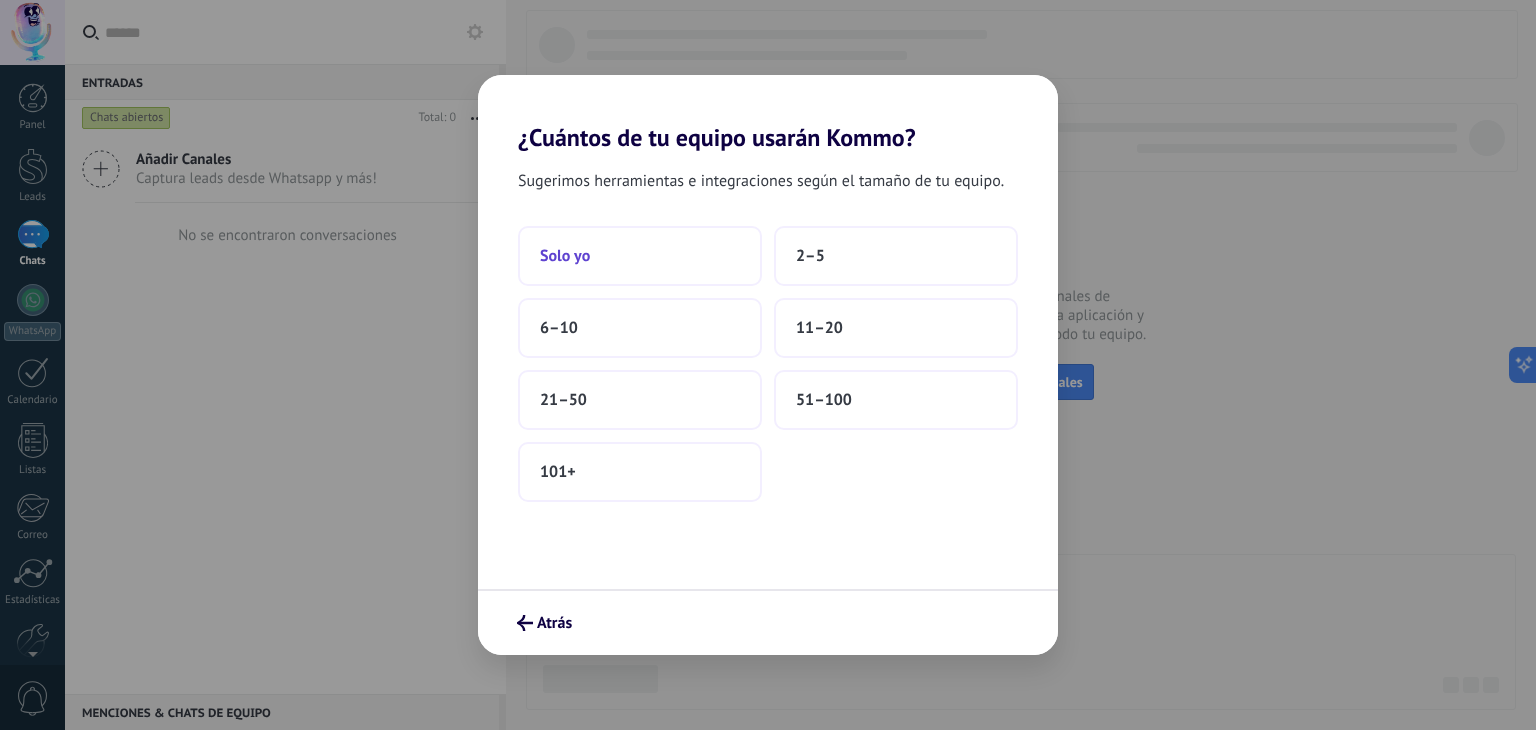 click on "Solo yo" at bounding box center (640, 256) 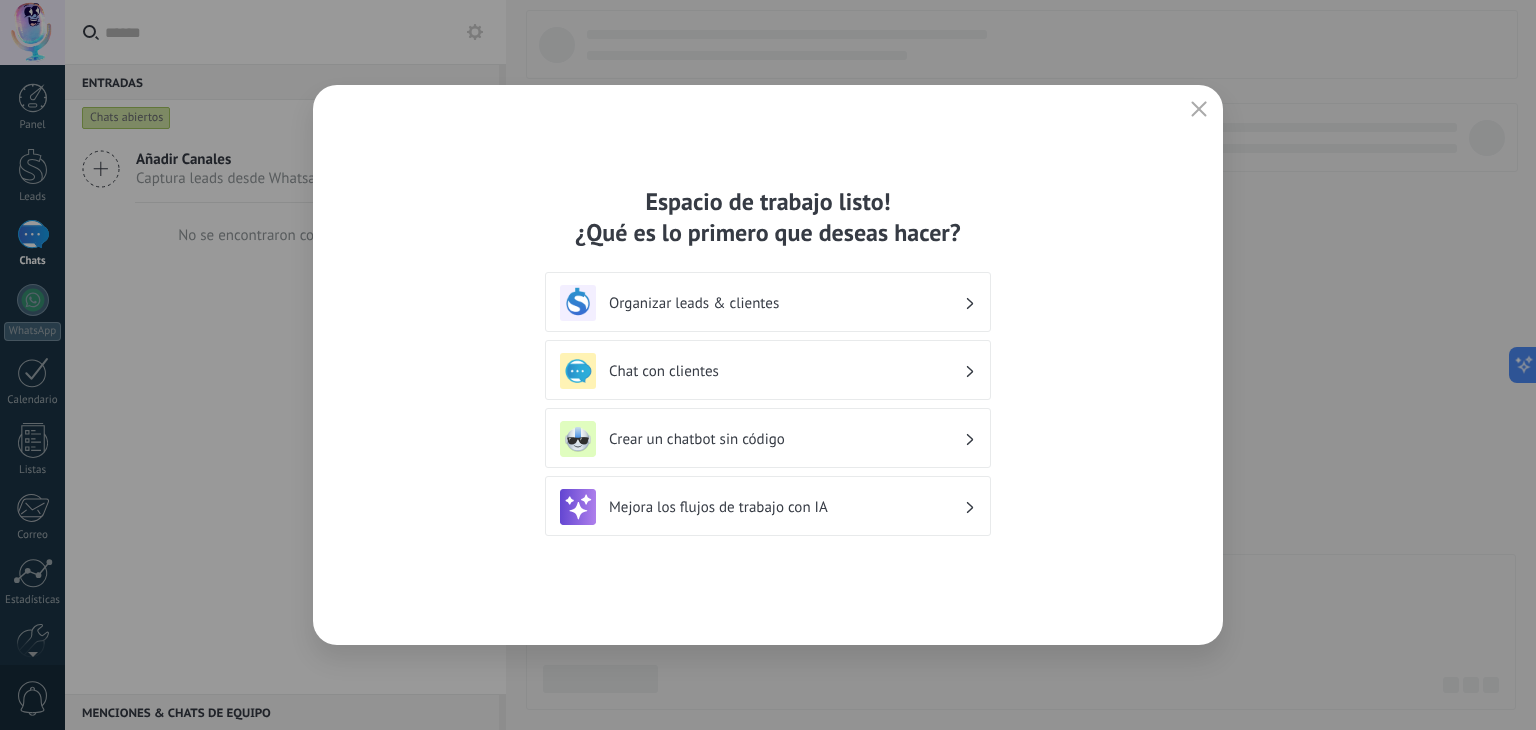 click on "Organizar leads & clientes" at bounding box center (768, 302) 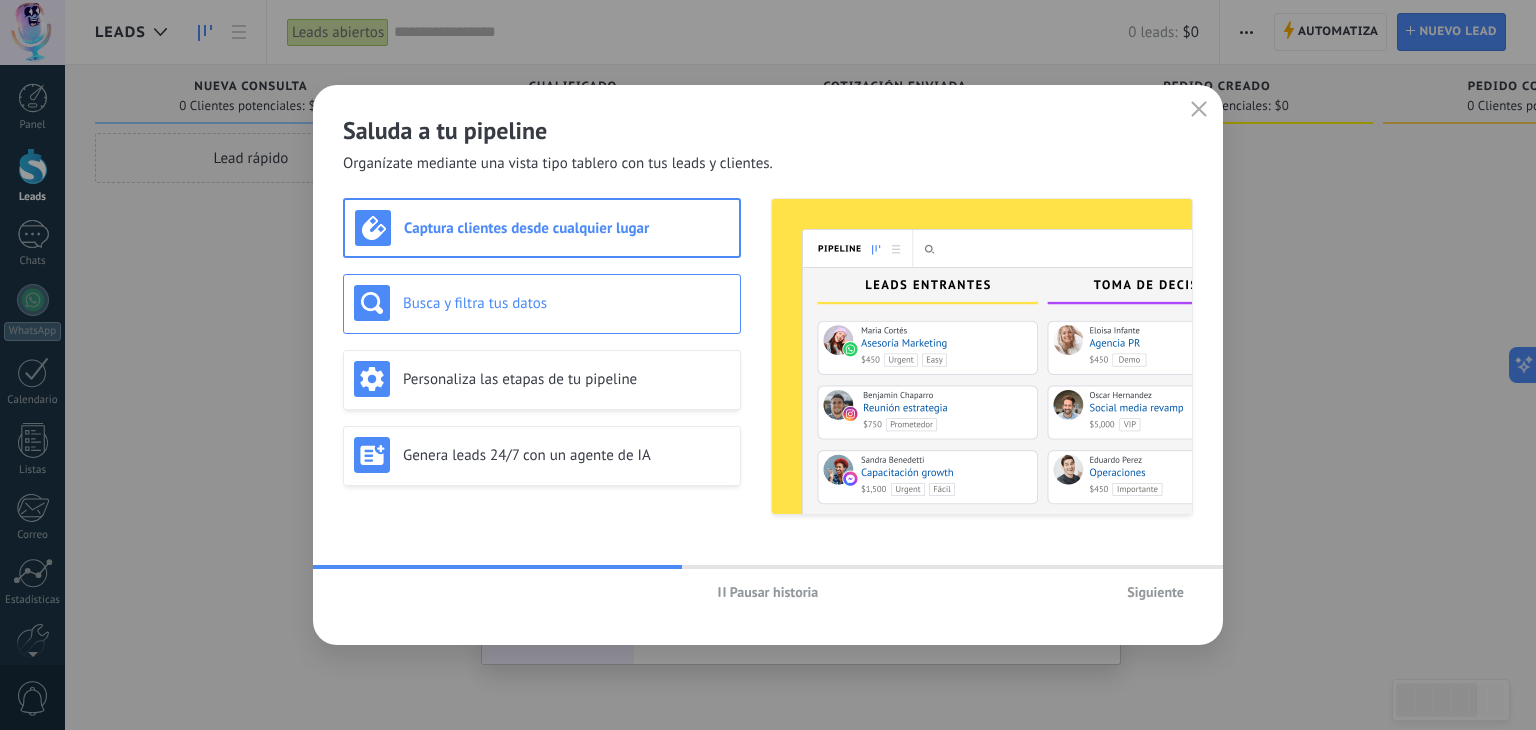 click on "Busca y filtra tus datos" at bounding box center [542, 304] 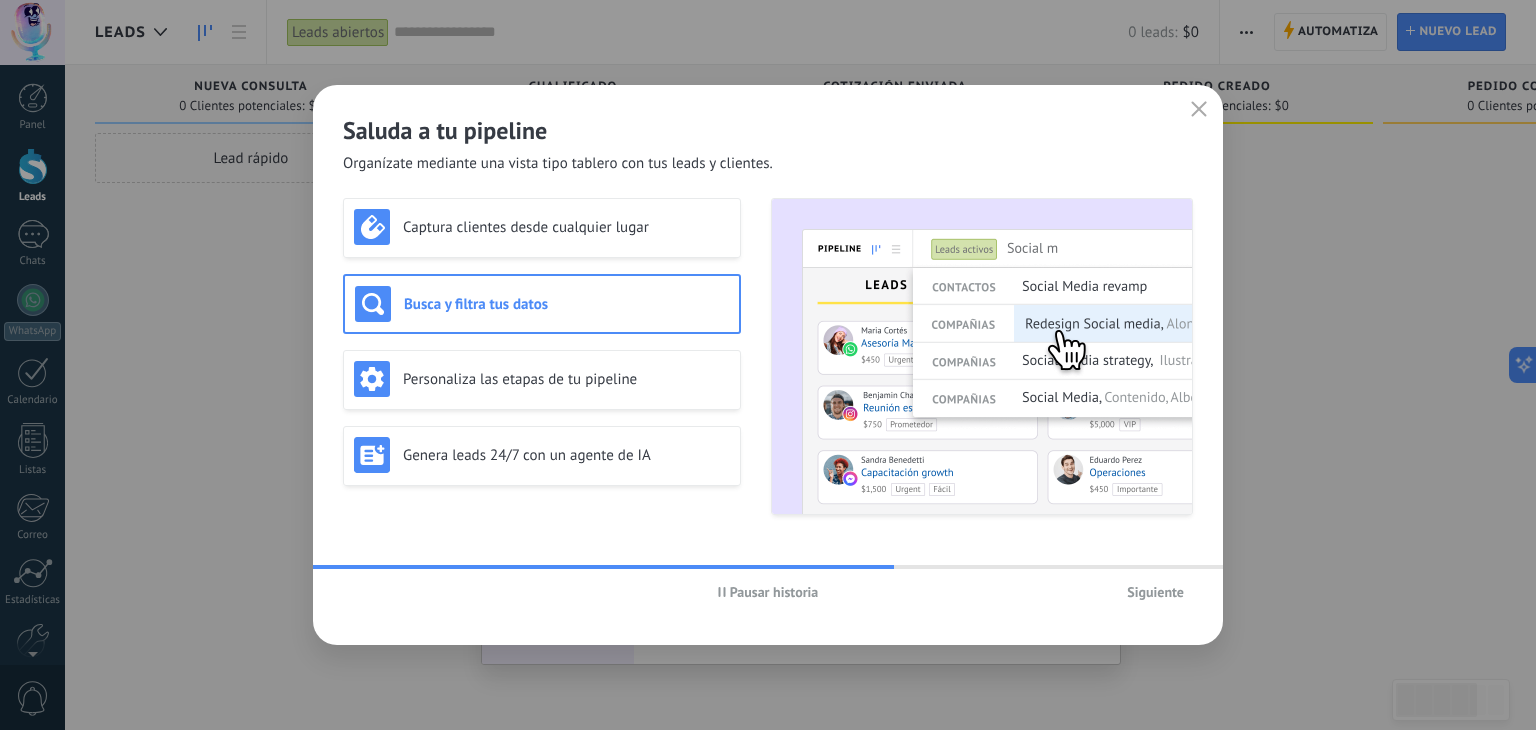 click on "Siguiente" at bounding box center (1155, 592) 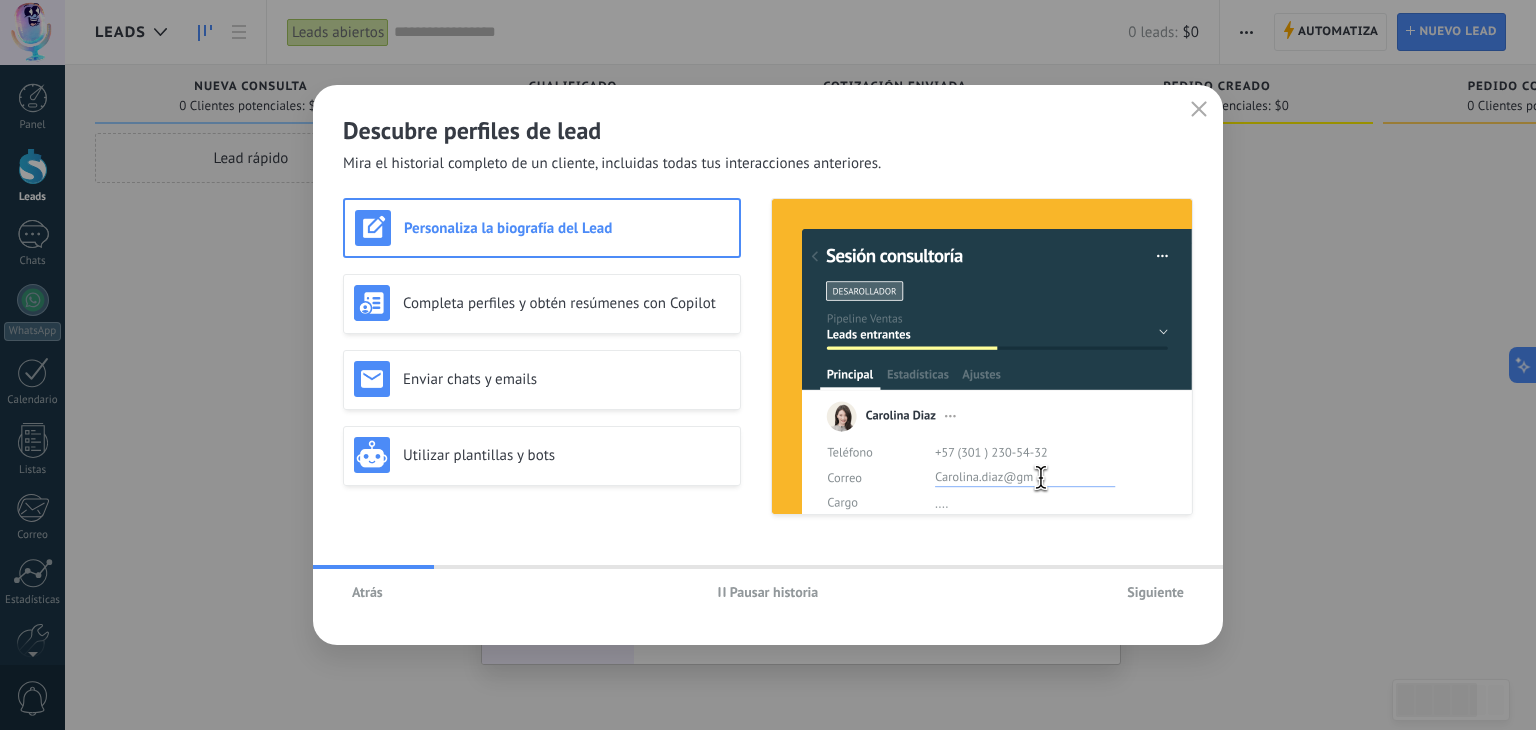 click on "Siguiente" at bounding box center (1155, 592) 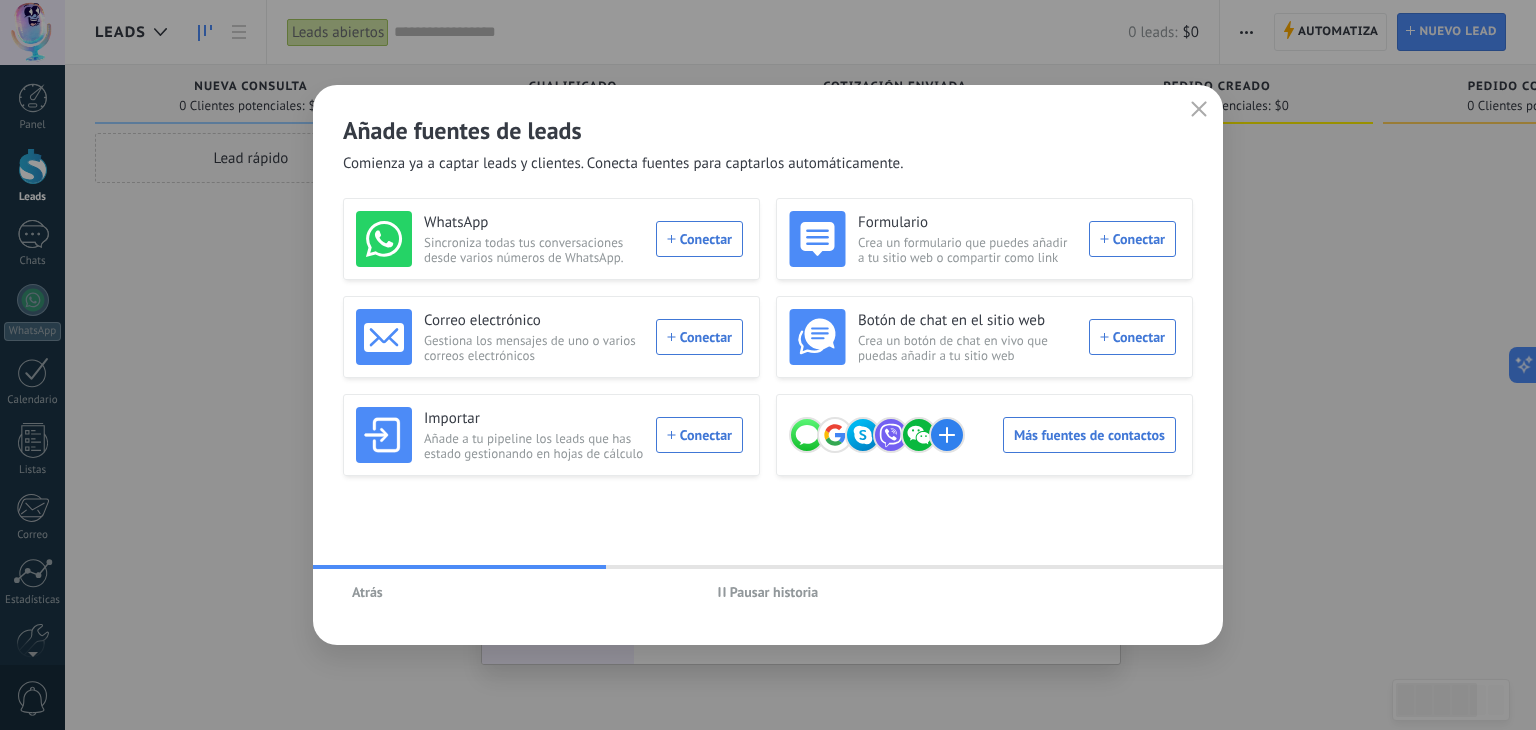 click 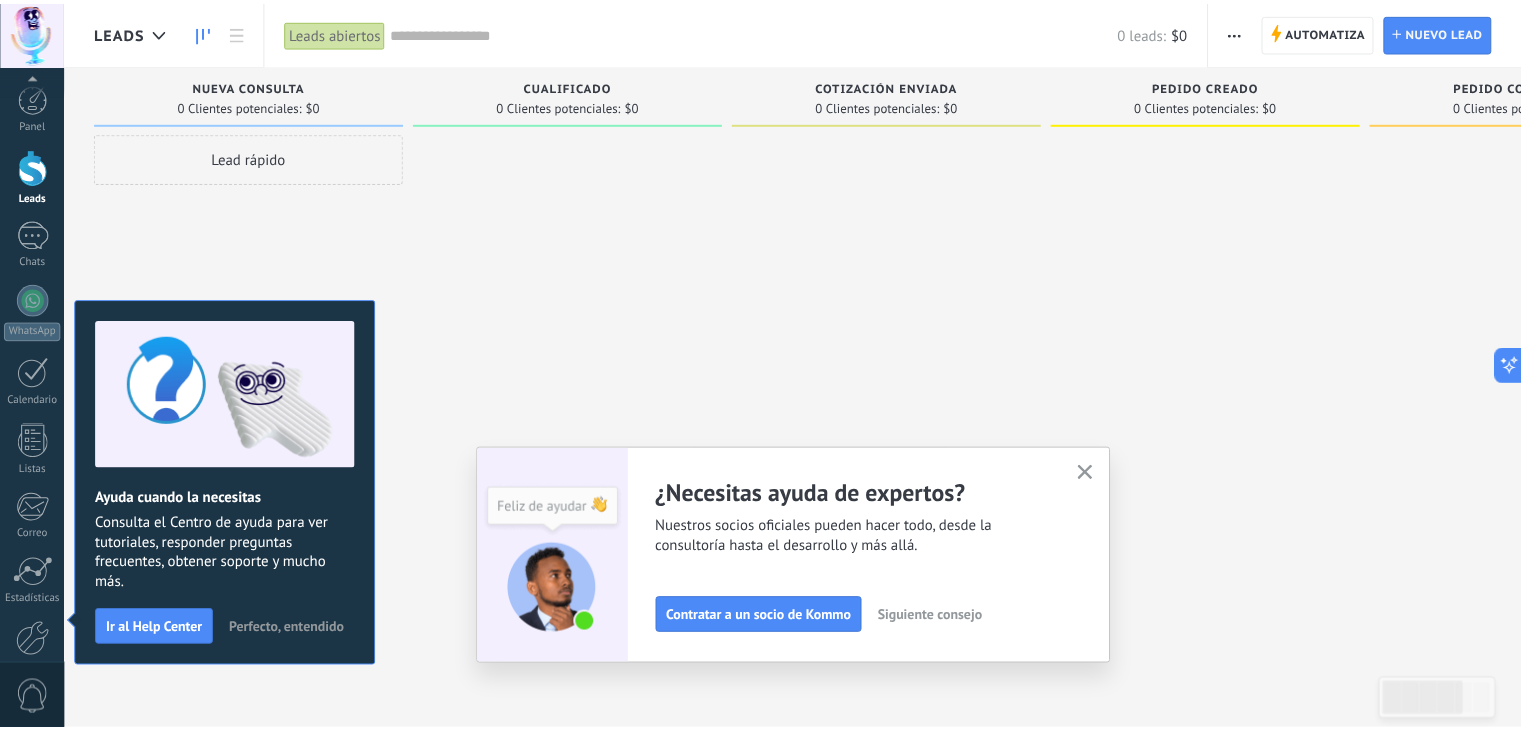 scroll, scrollTop: 101, scrollLeft: 0, axis: vertical 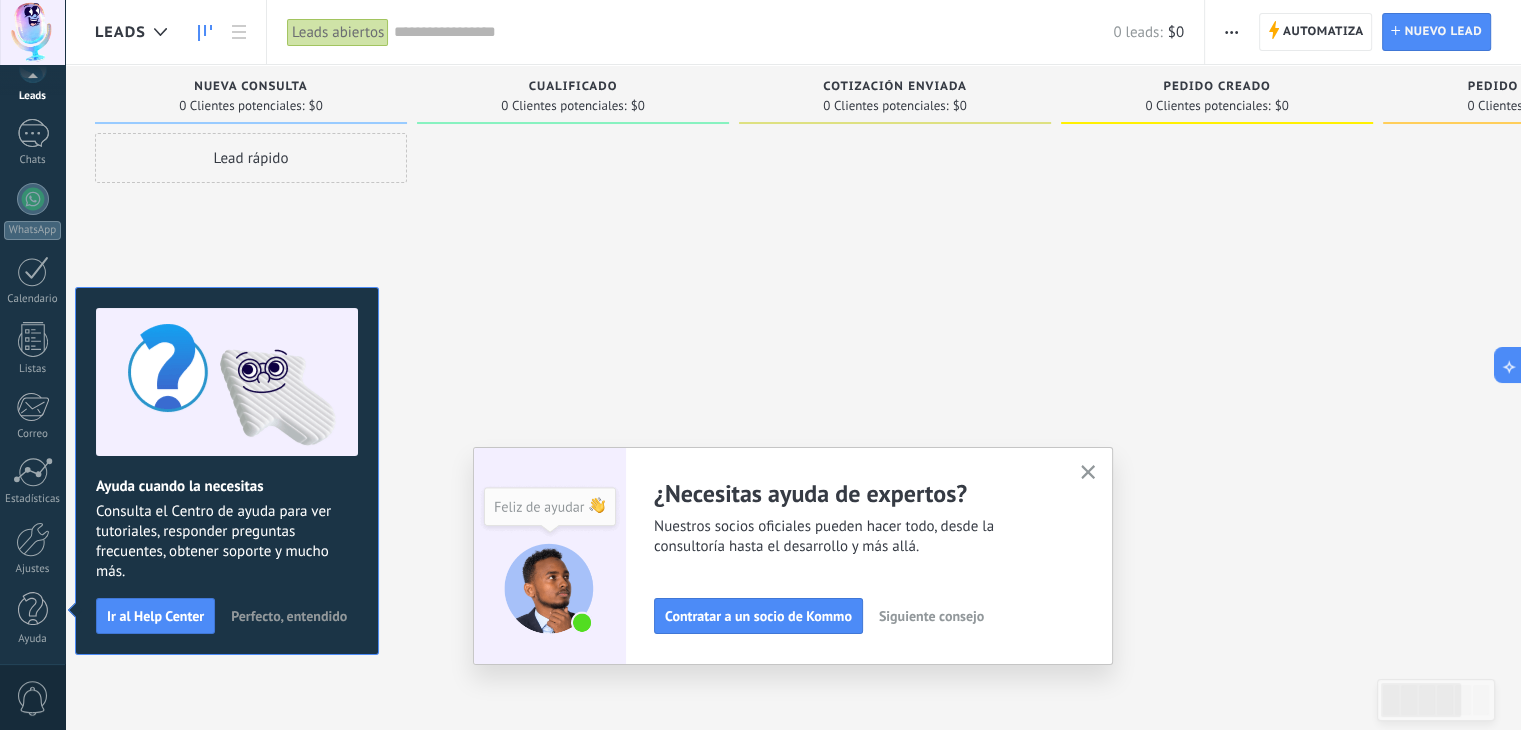 click on "Perfecto, entendido" at bounding box center [289, 616] 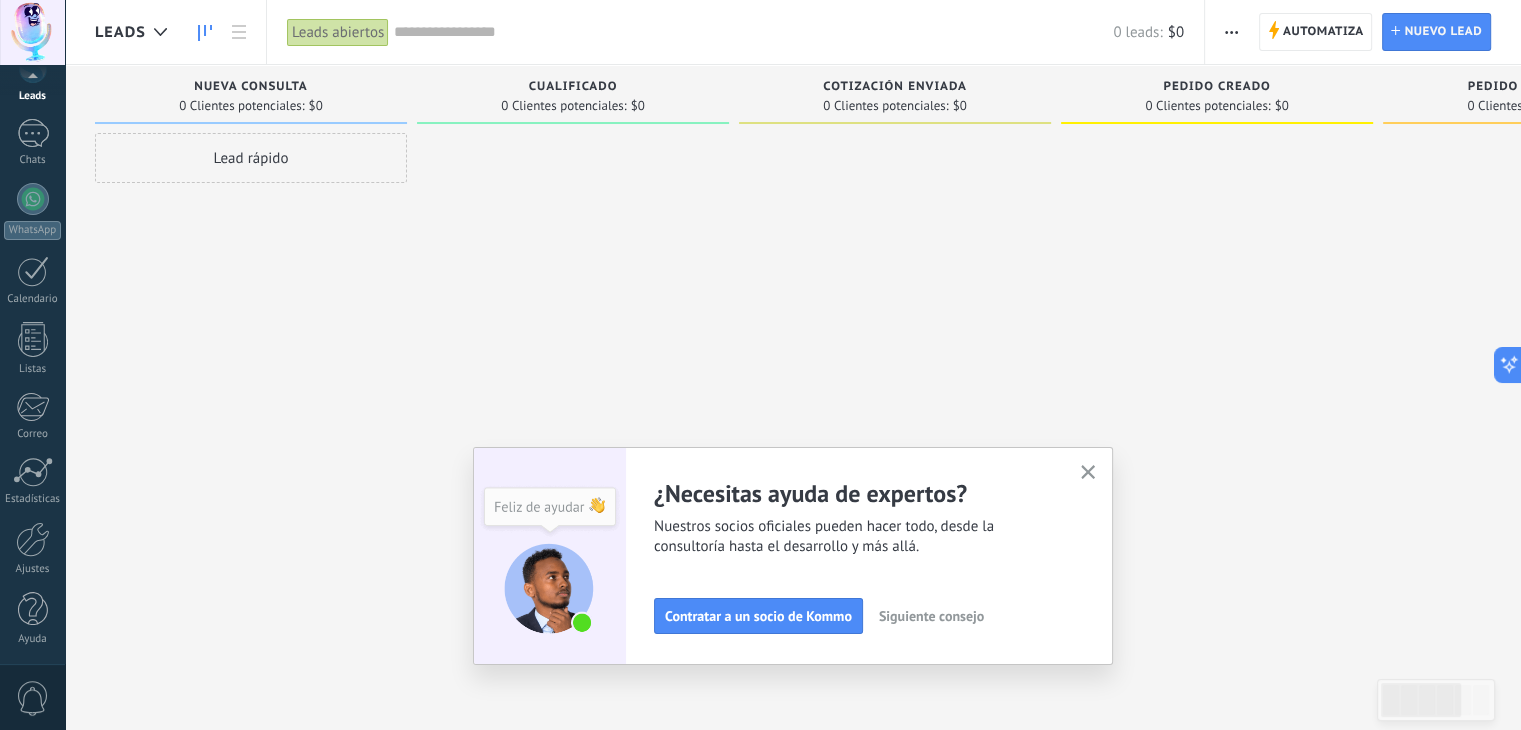 click 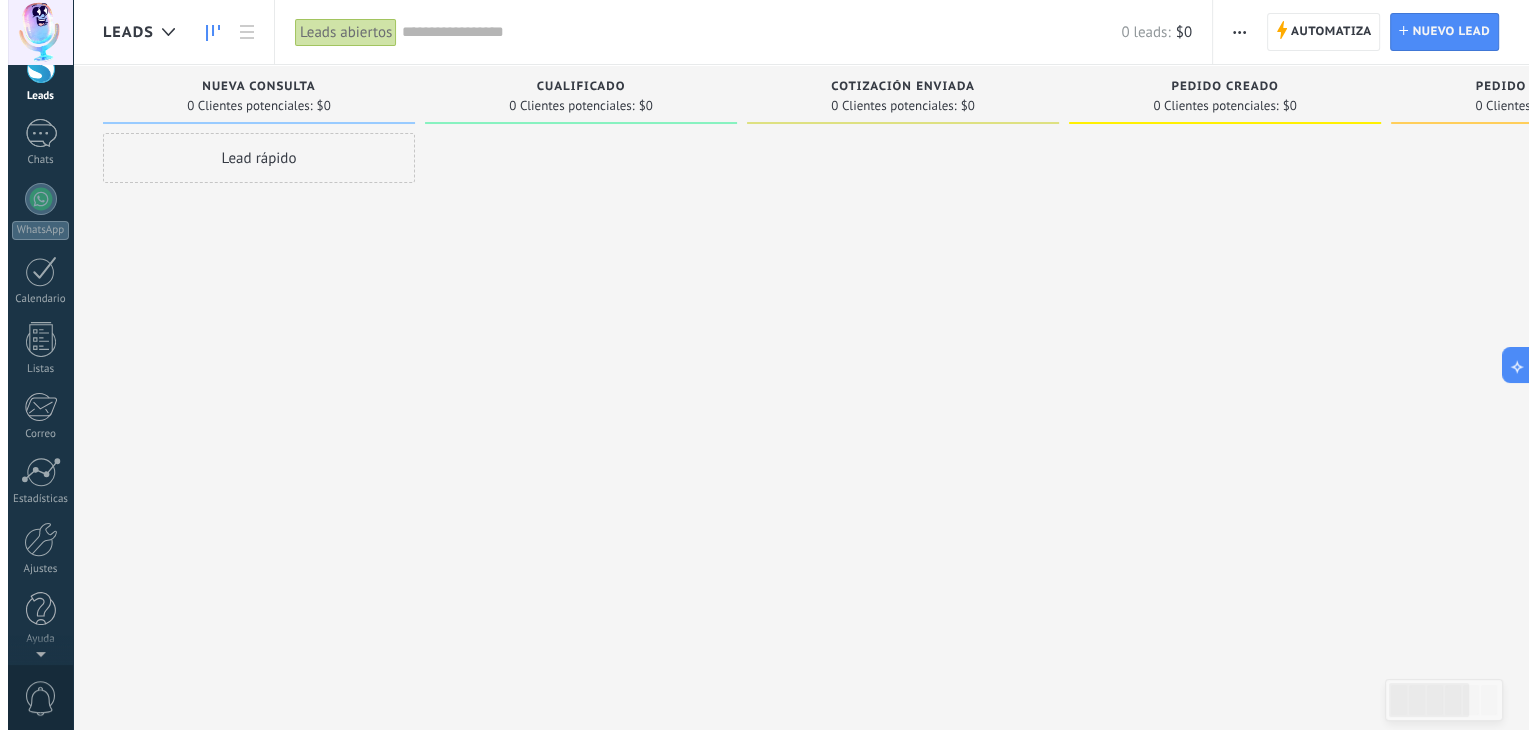 scroll, scrollTop: 0, scrollLeft: 0, axis: both 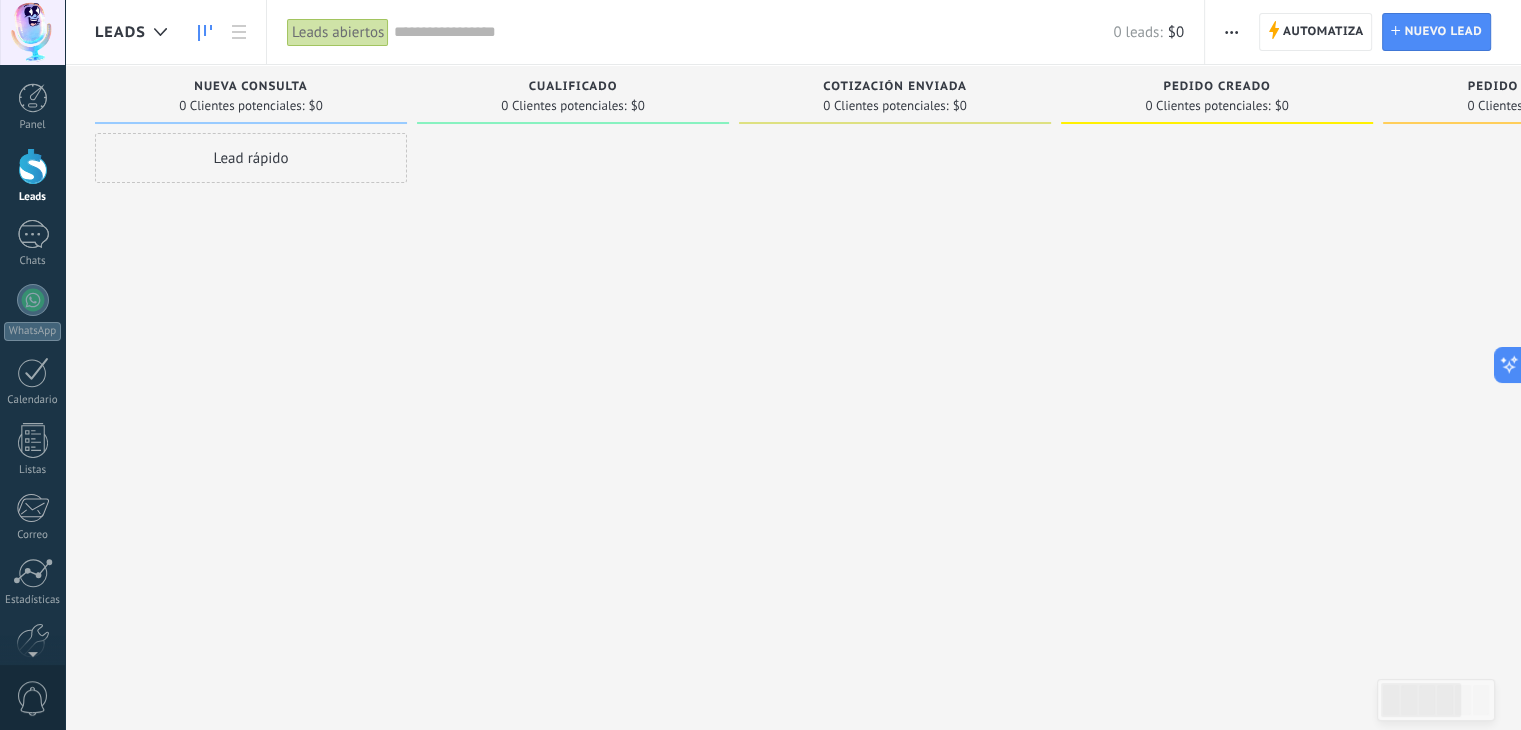 click on "Leads" at bounding box center (136, 32) 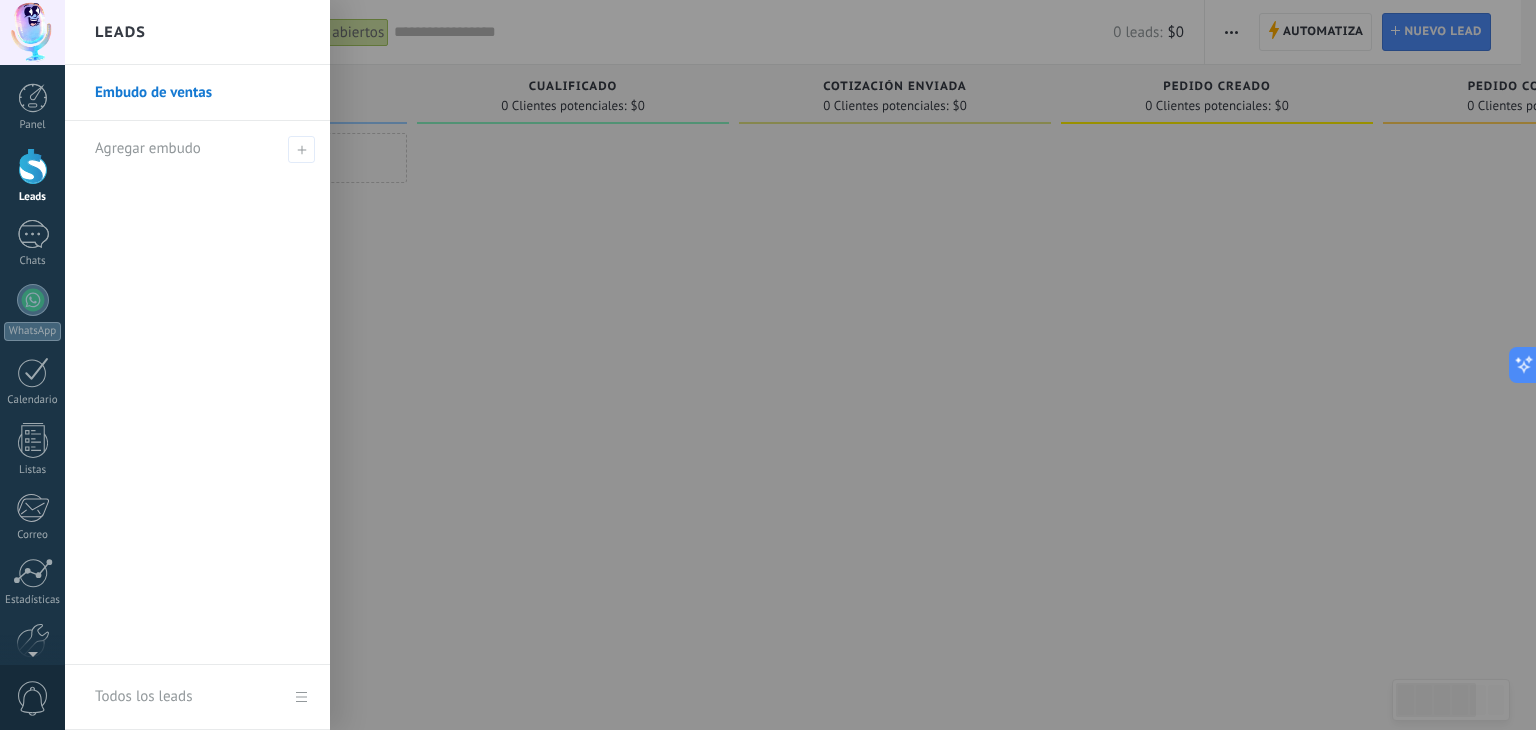 click at bounding box center [833, 365] 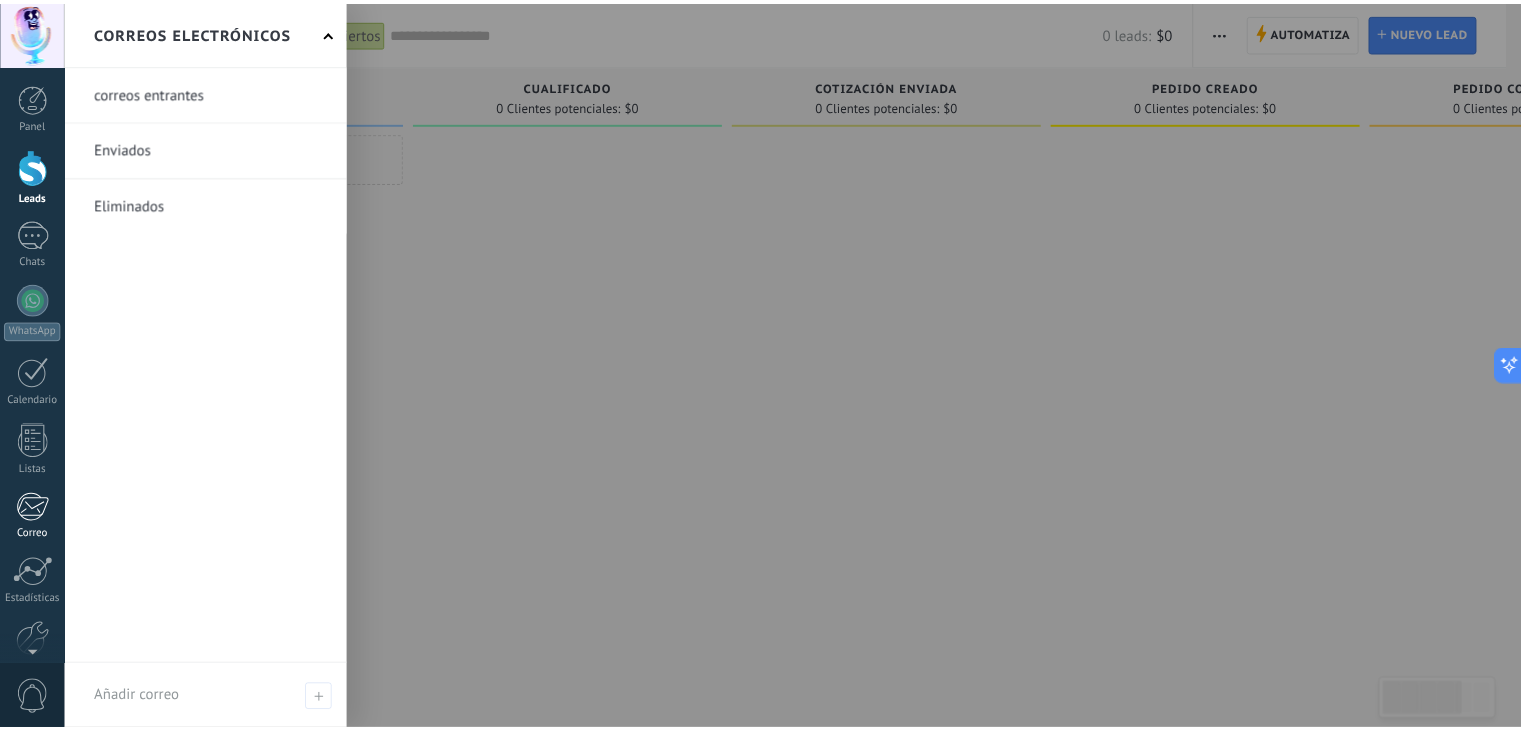 scroll, scrollTop: 101, scrollLeft: 0, axis: vertical 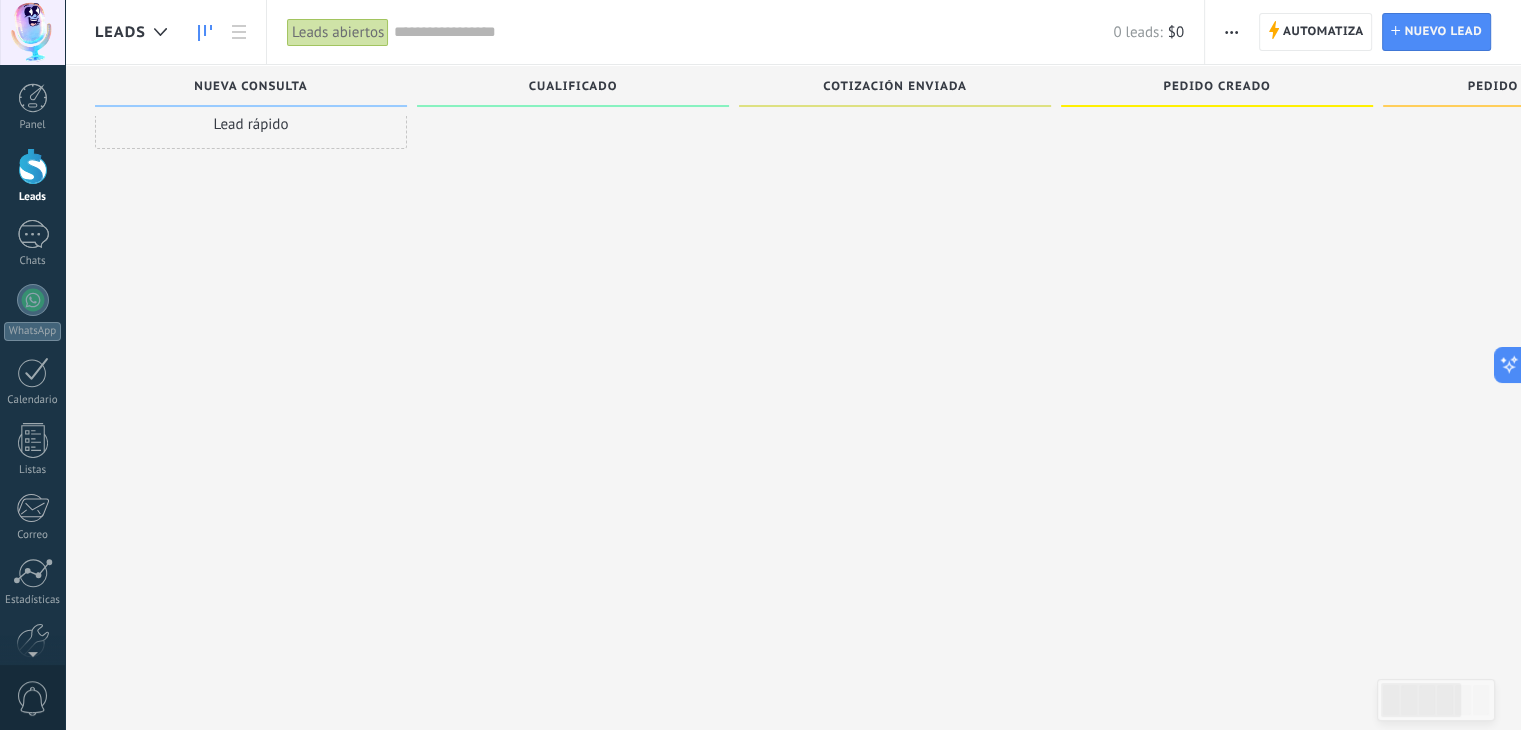 click at bounding box center [205, 32] 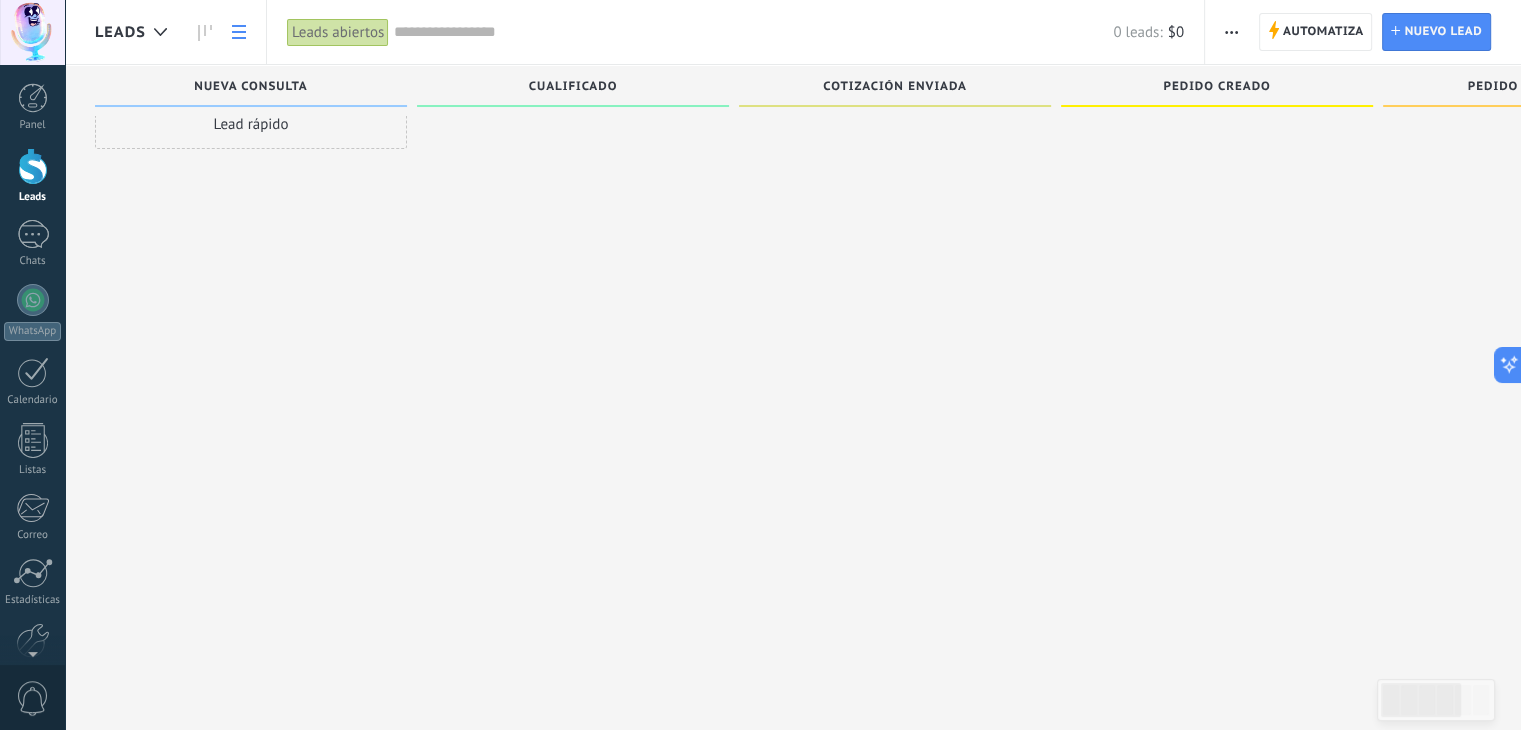 click at bounding box center (239, 32) 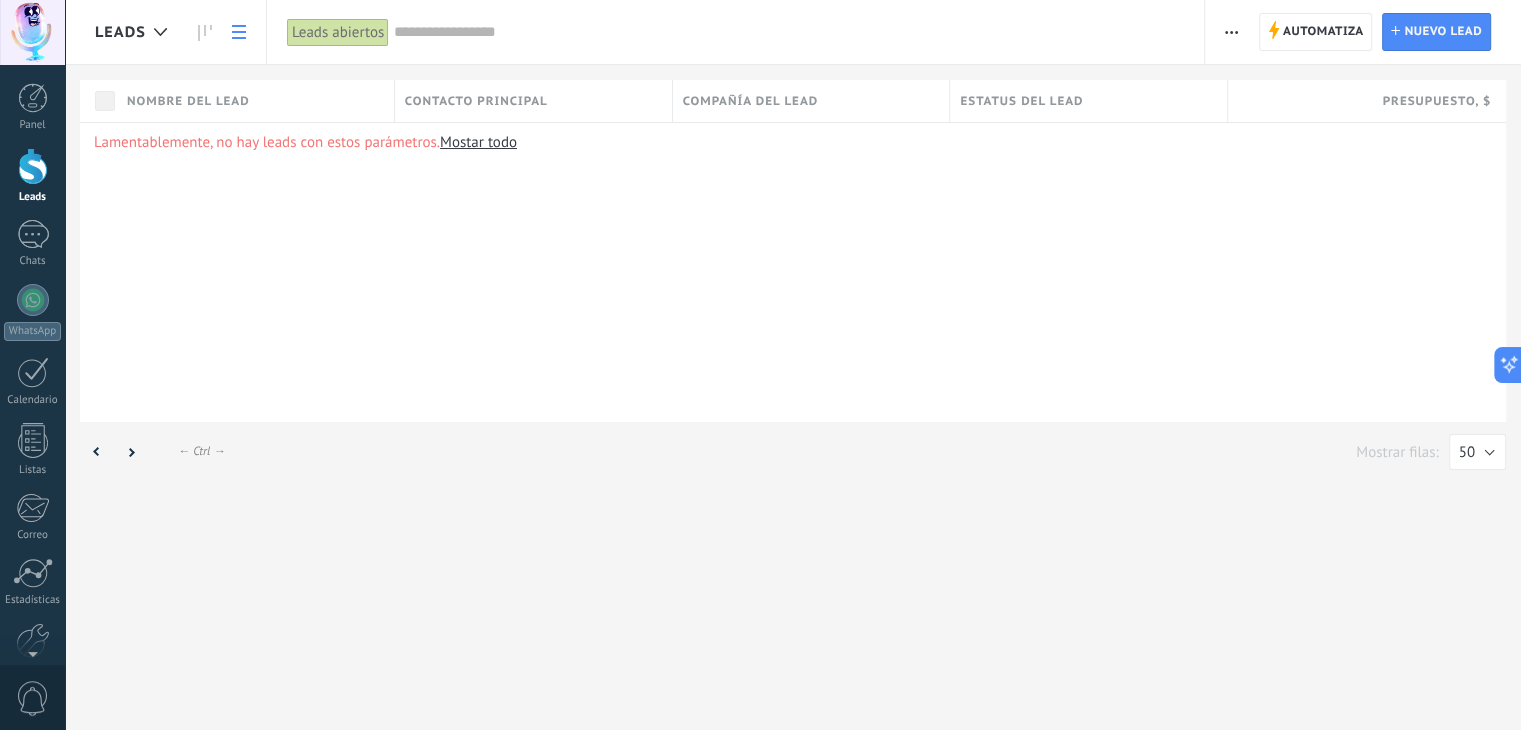 scroll, scrollTop: 0, scrollLeft: 0, axis: both 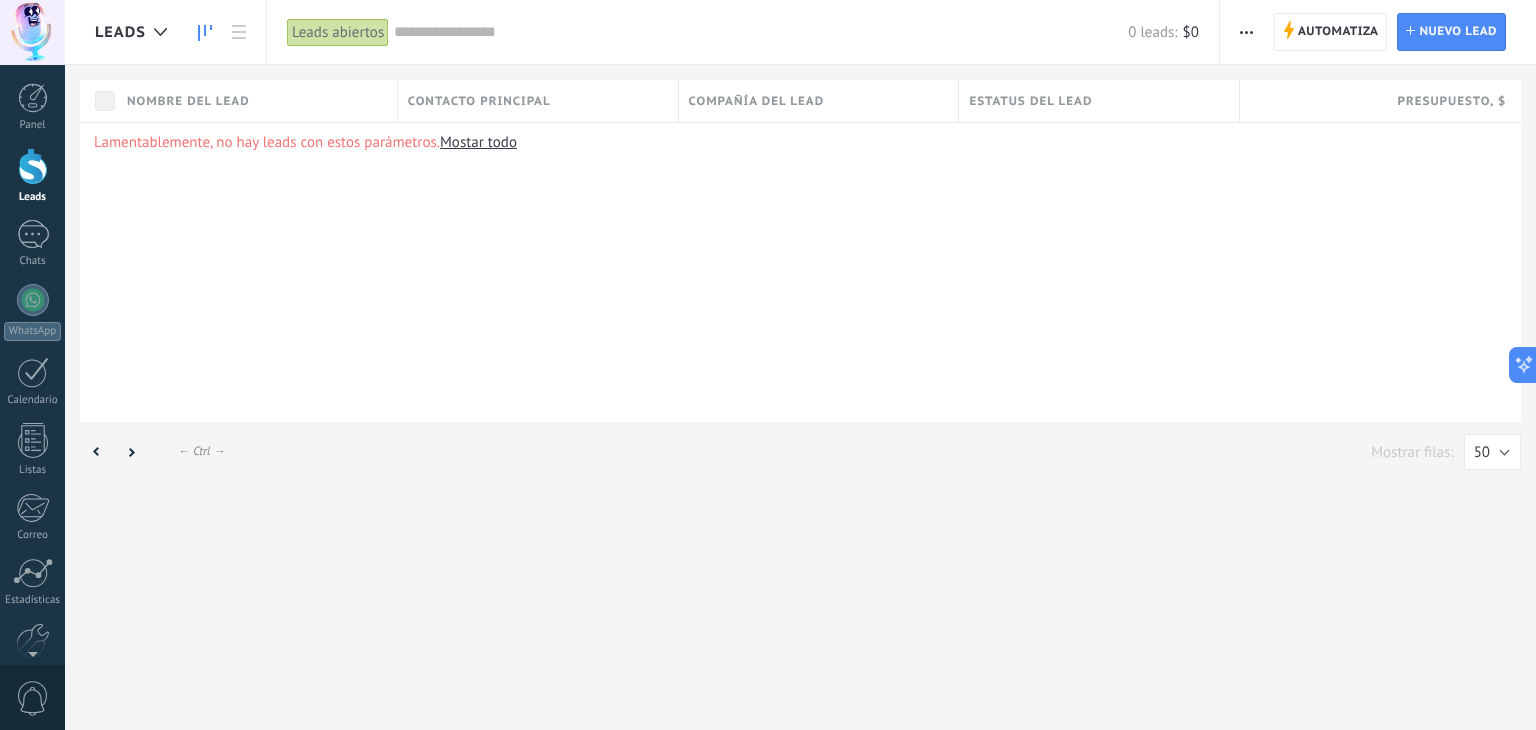 click at bounding box center [205, 32] 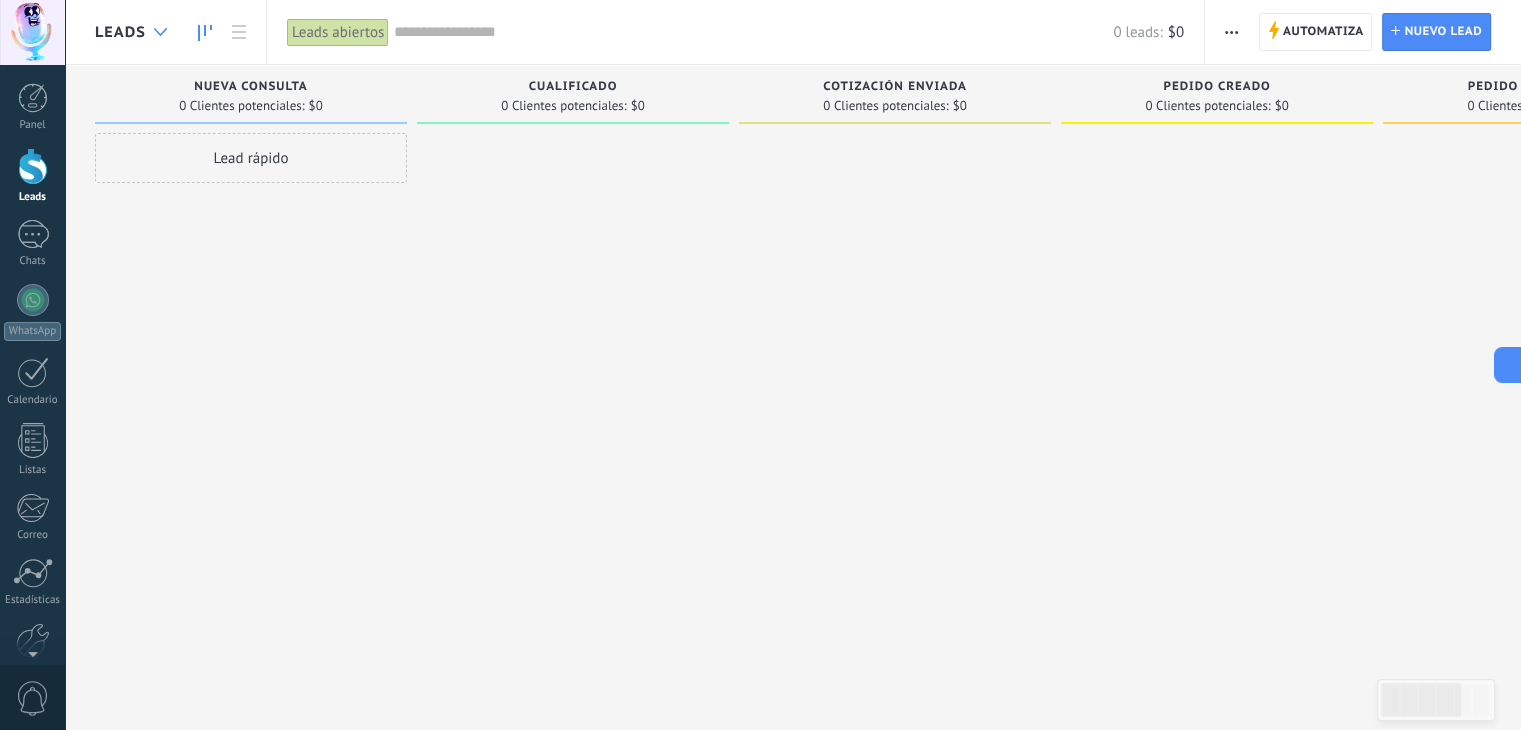 click at bounding box center (160, 32) 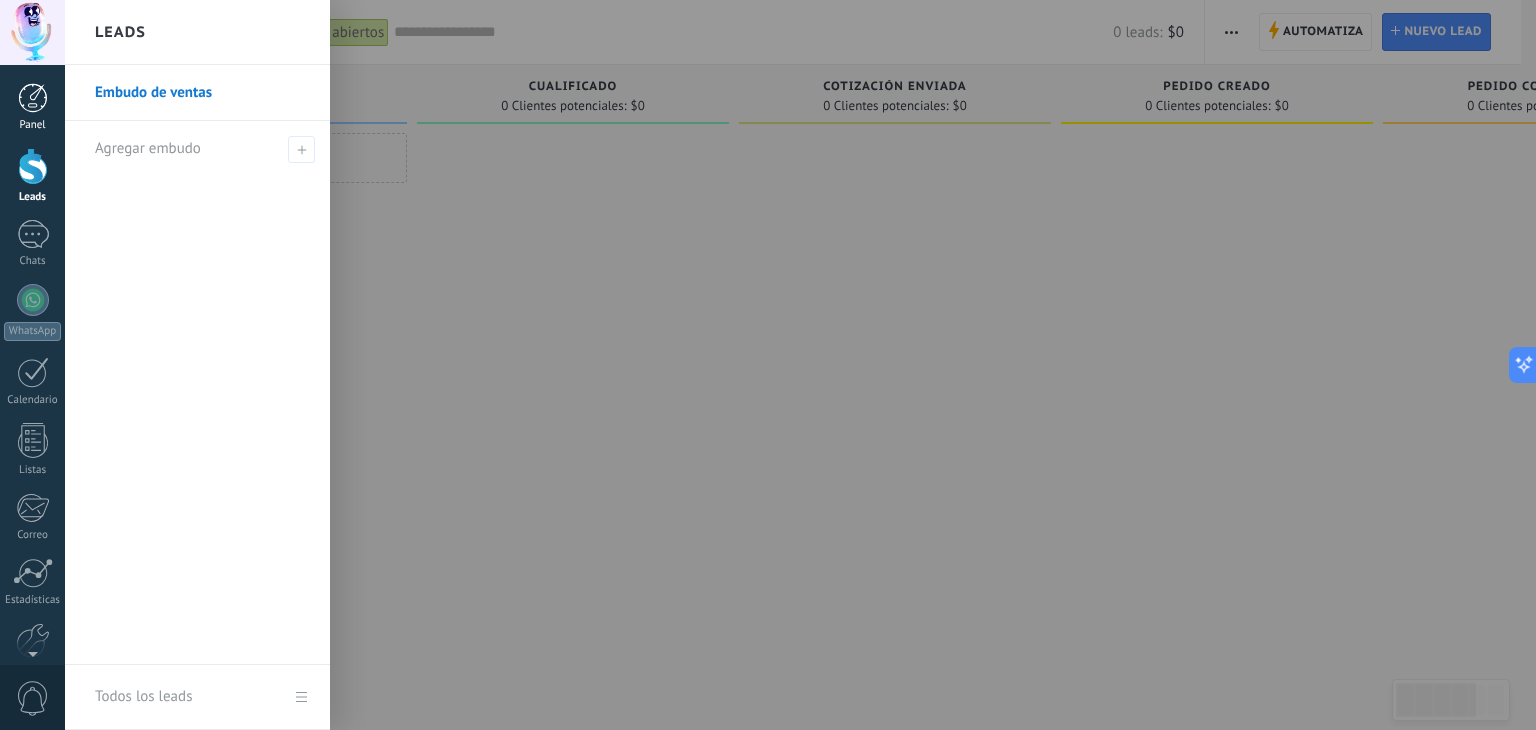 click at bounding box center [33, 98] 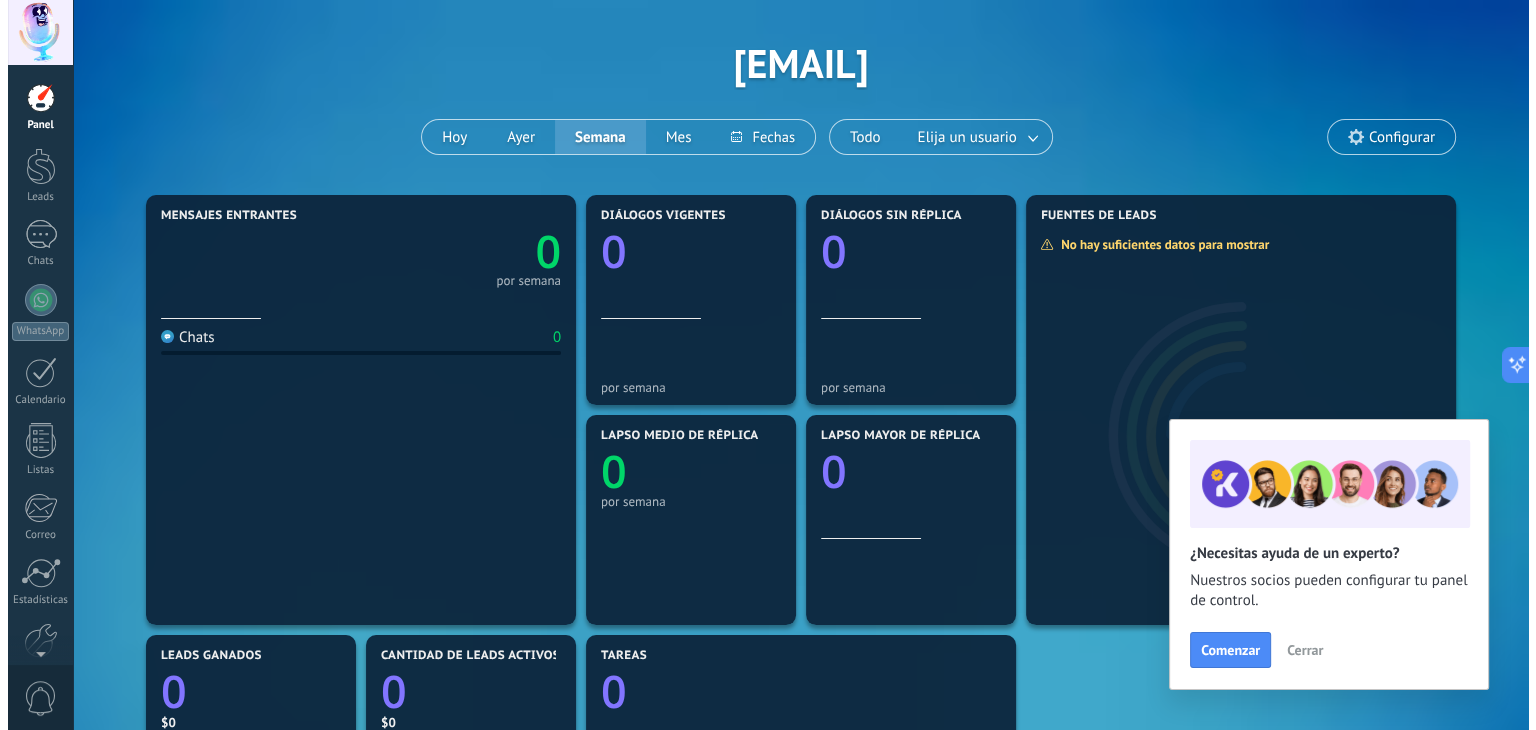 scroll, scrollTop: 0, scrollLeft: 0, axis: both 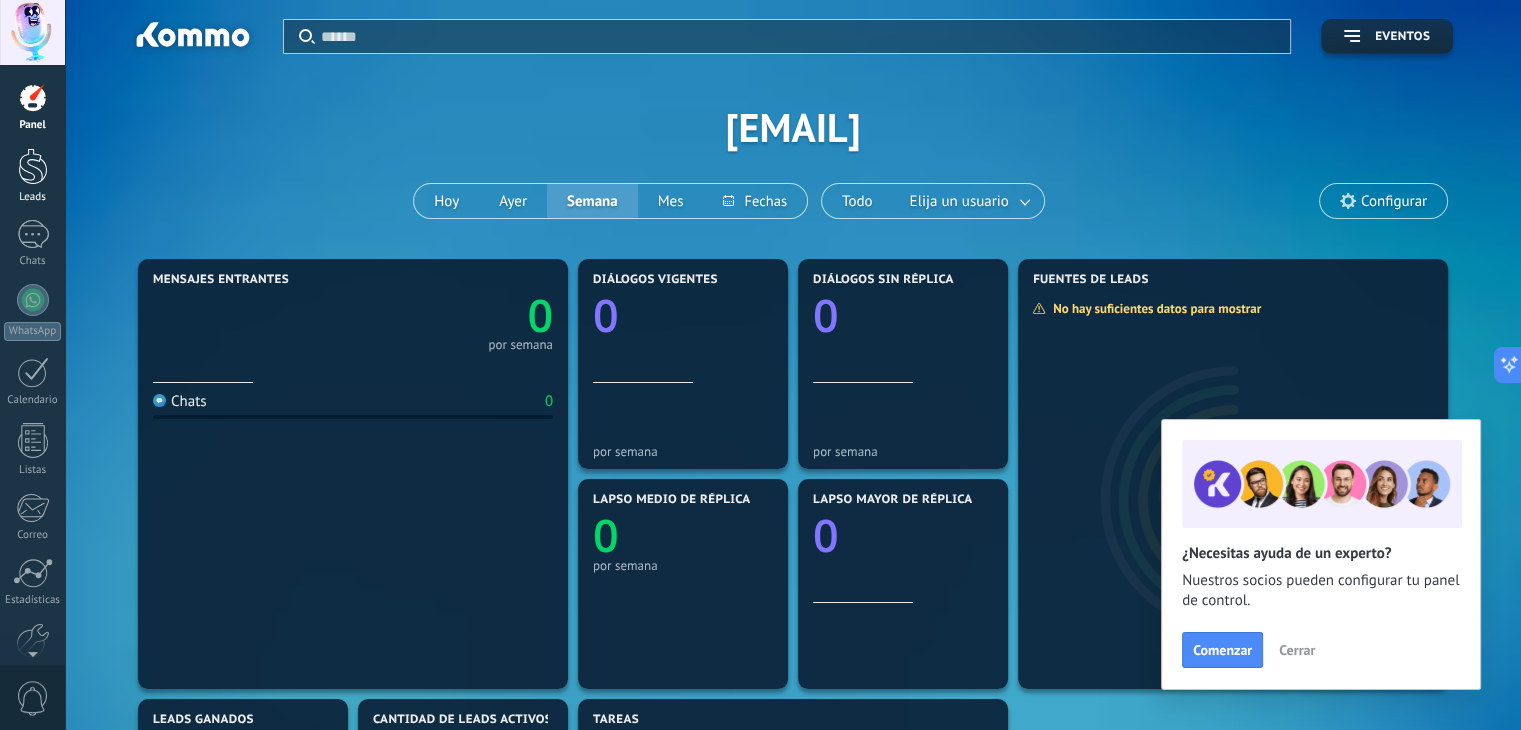 click at bounding box center [33, 166] 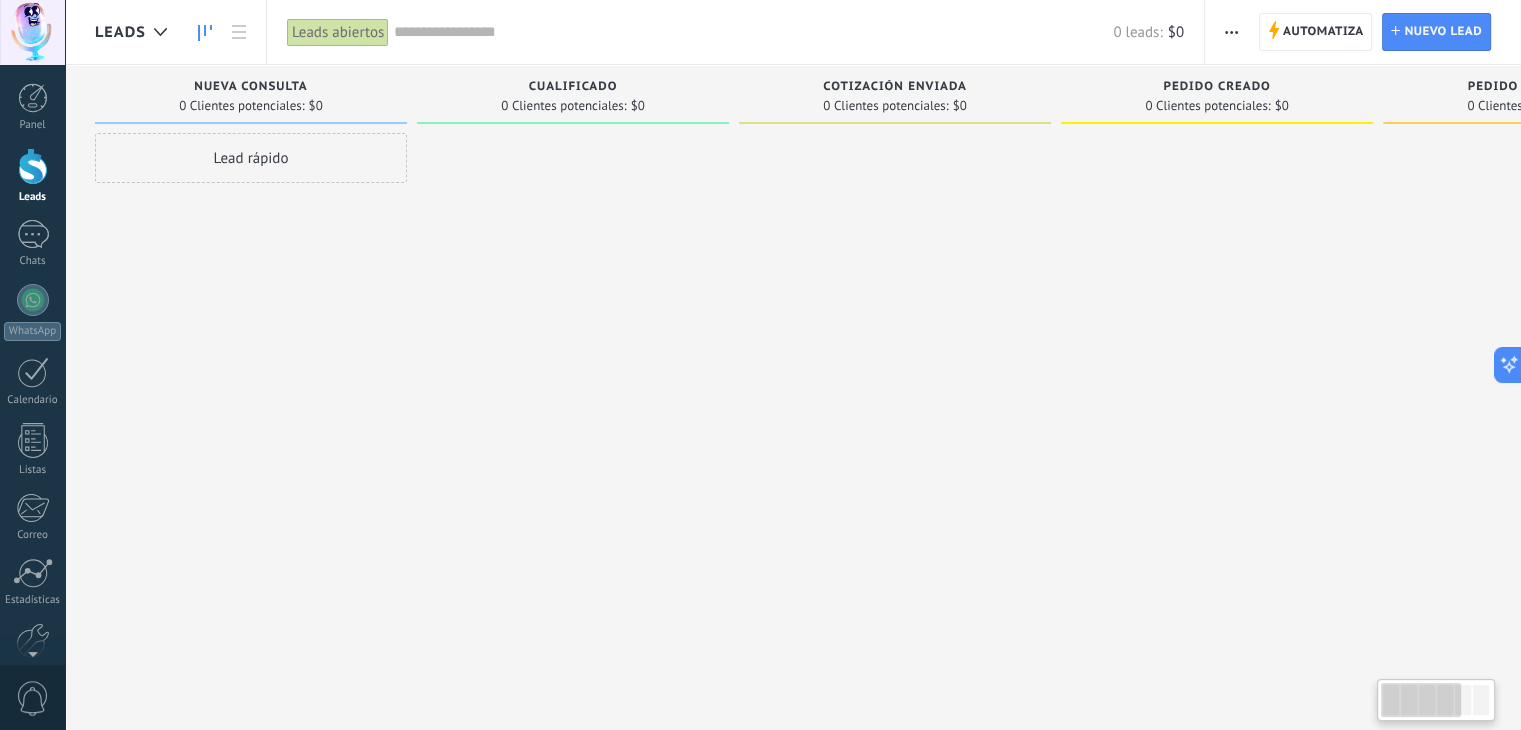 click at bounding box center [573, 367] 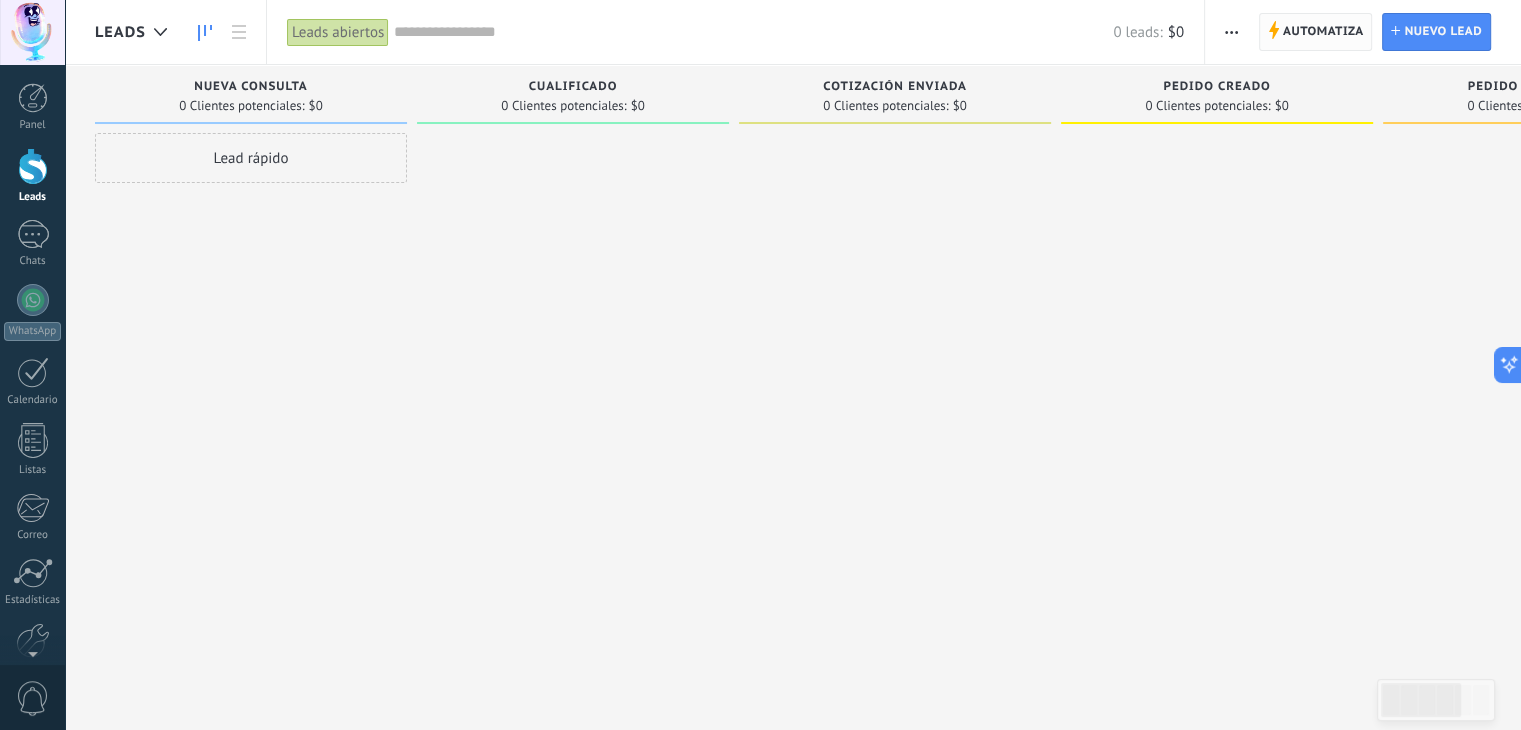 click on "Automatiza" at bounding box center (1323, 32) 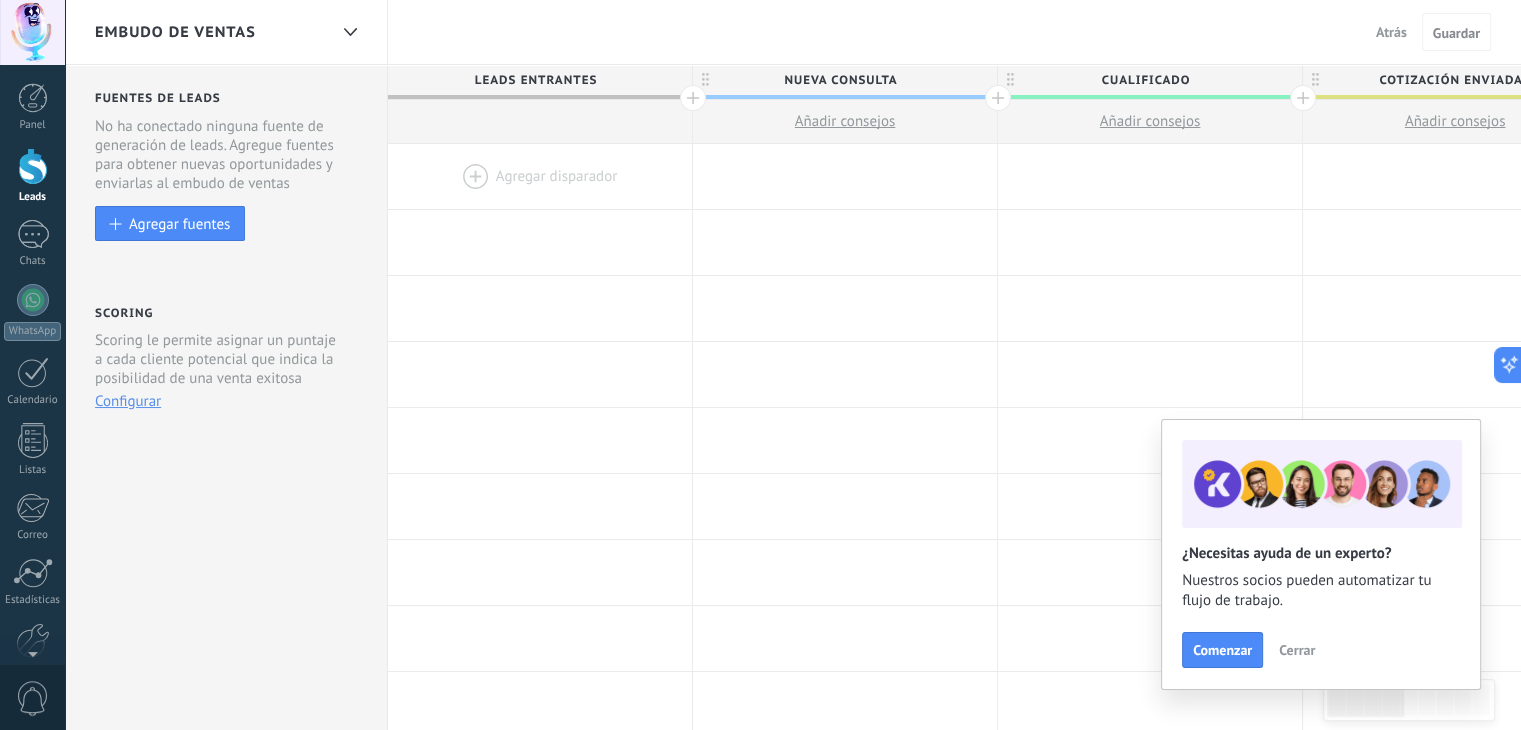click on "Atrás" at bounding box center (1391, 32) 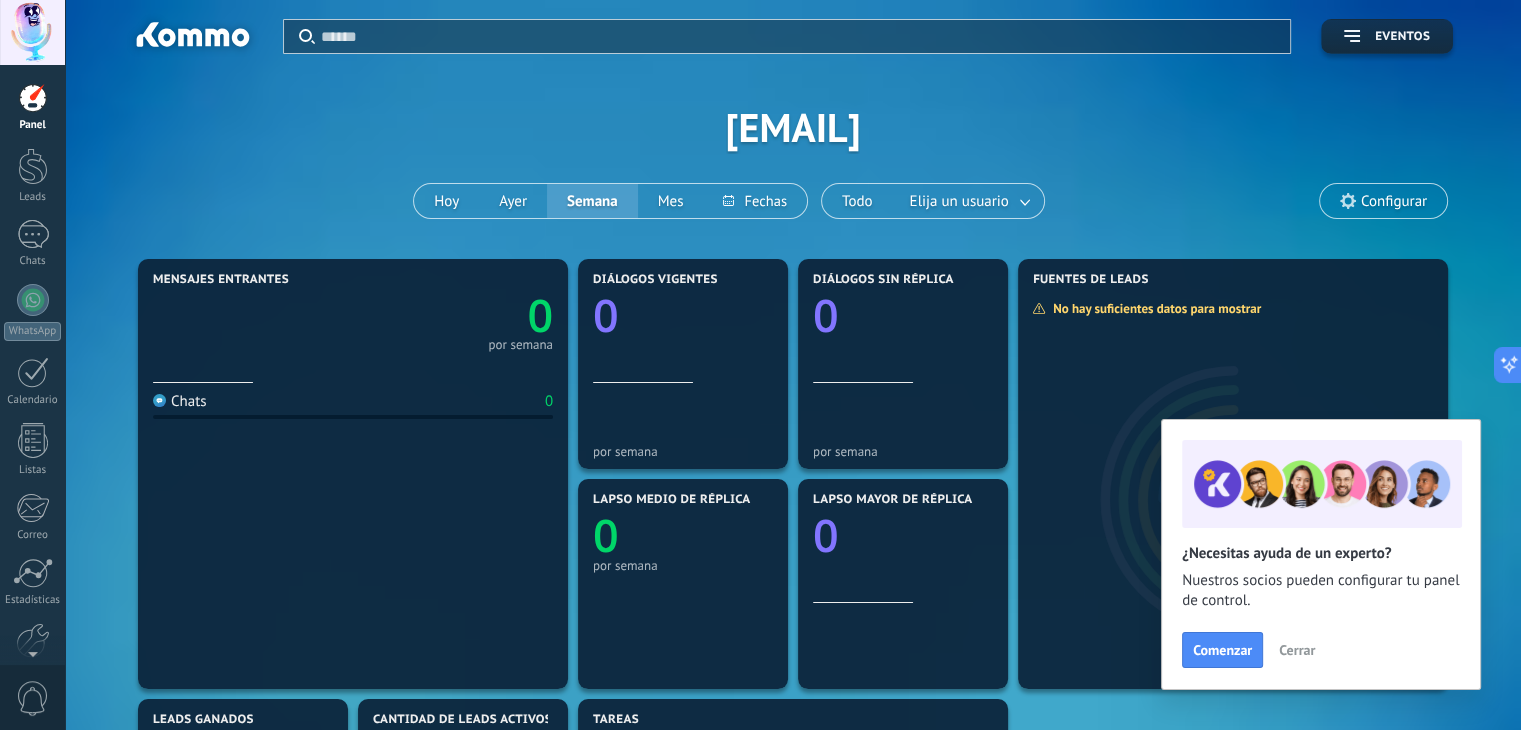 click on "Aplicar Eventos [EMAIL] Hoy Ayer Semana Mes Todo Elija un usuario Configurar" at bounding box center [793, 127] 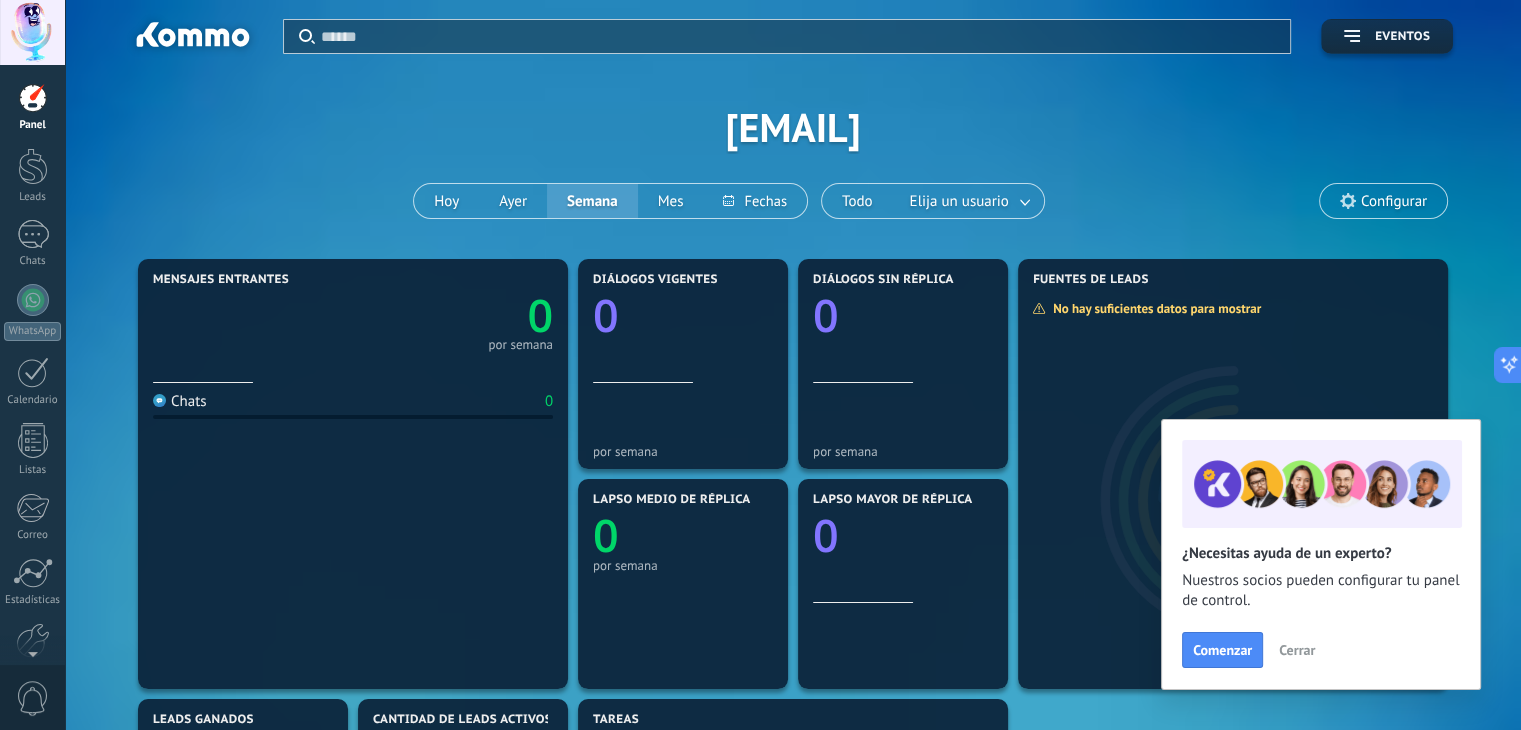 click on "Configurar" at bounding box center [1394, 201] 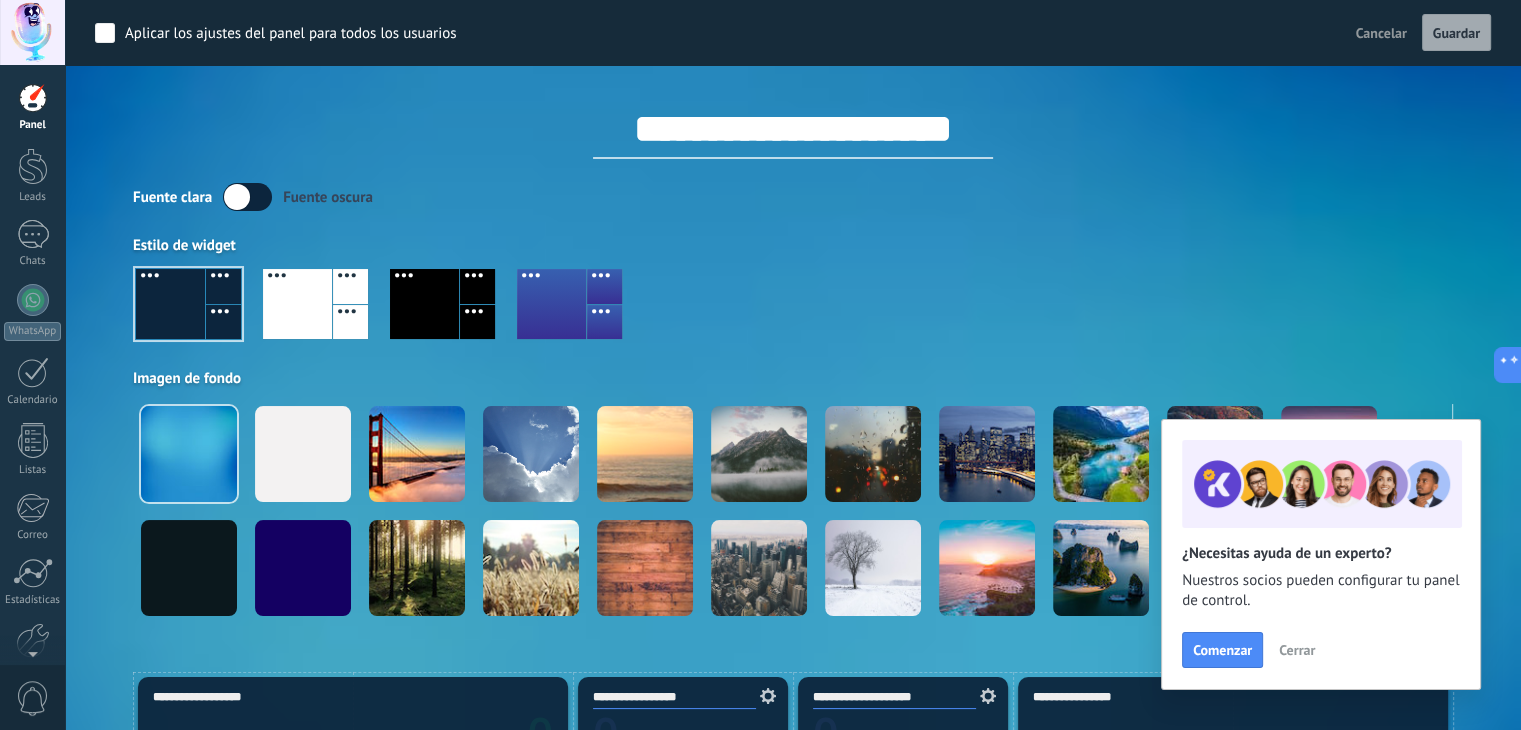 click on "Panel
Leads
Chats
WhatsApp
Clientes" at bounding box center (32, 425) 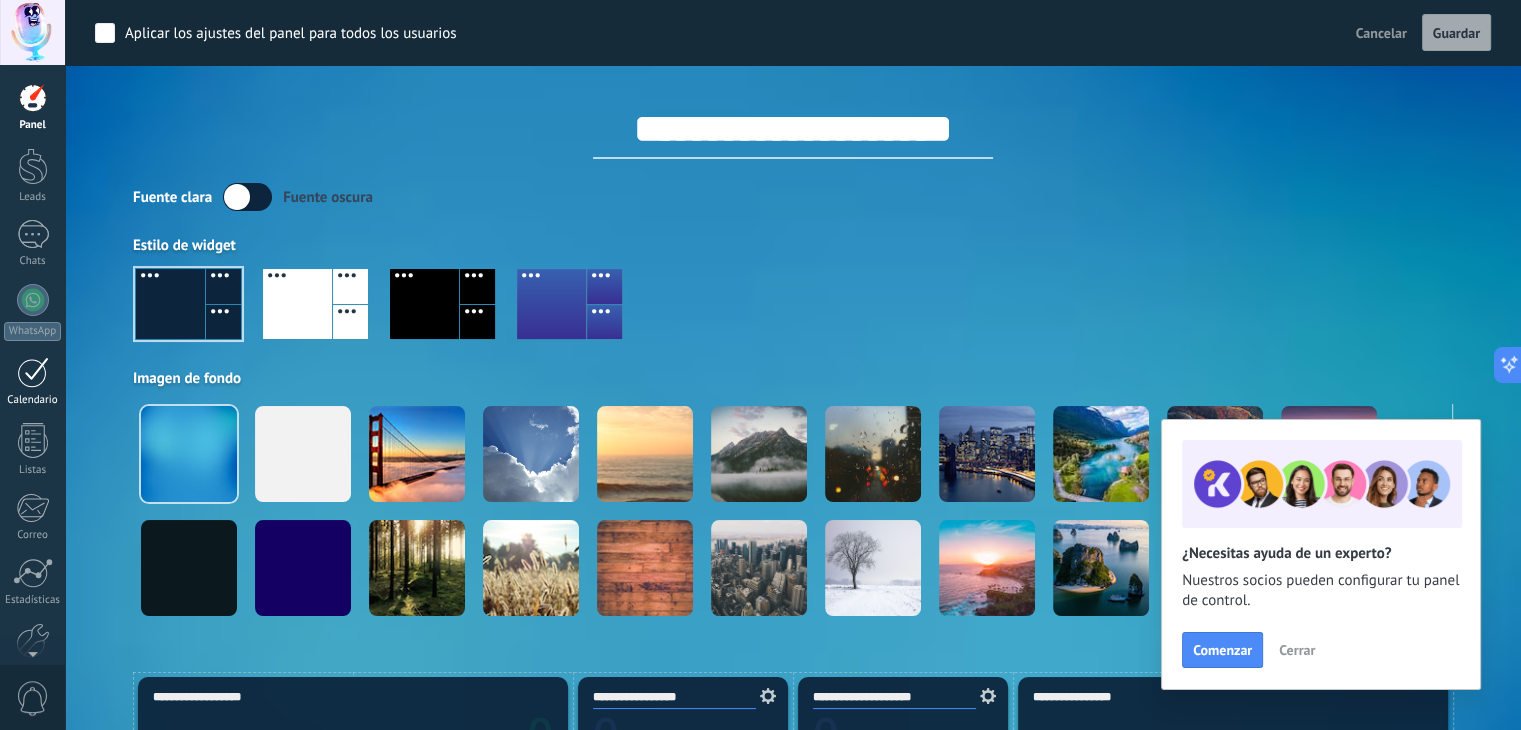 click at bounding box center (33, 372) 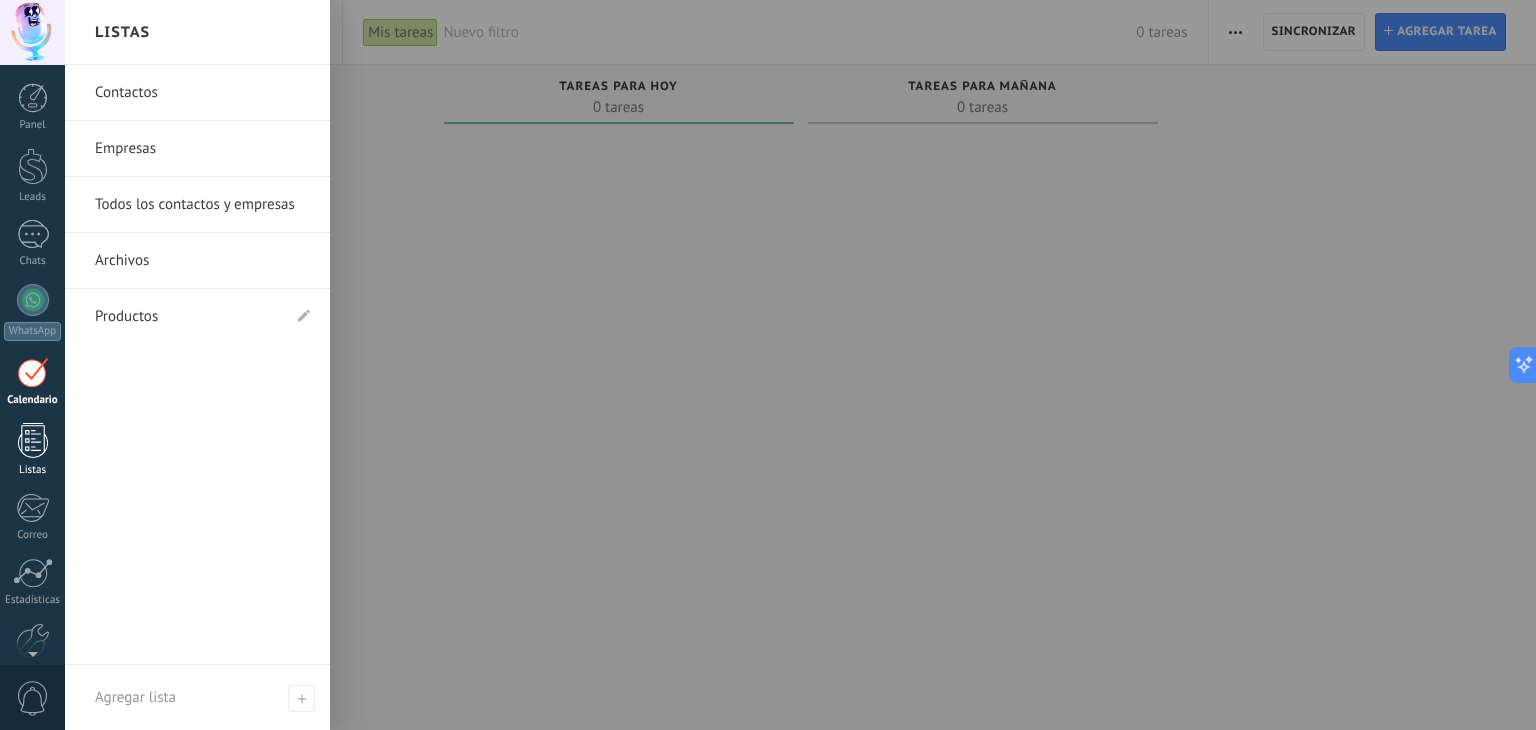 click at bounding box center (33, 440) 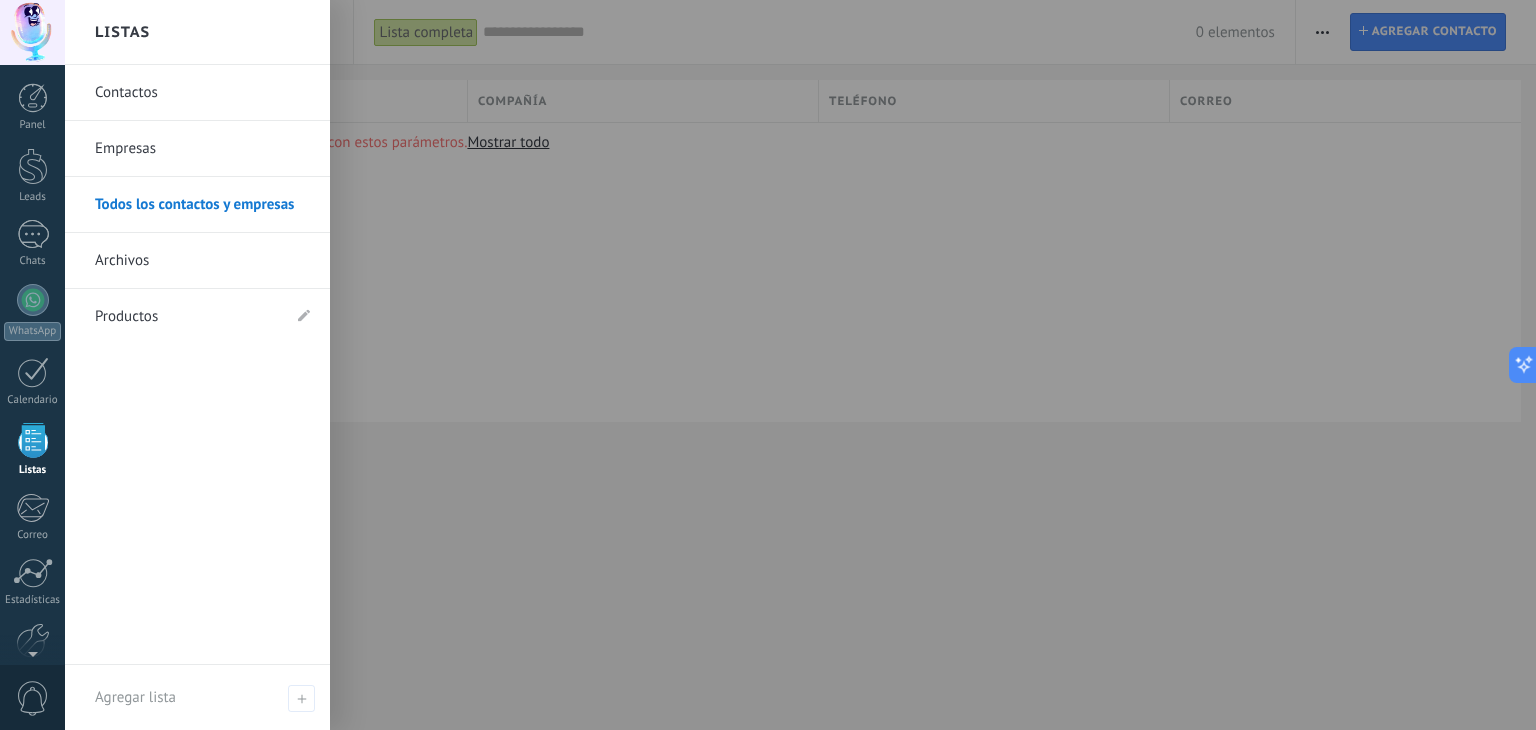 click on "Productos" at bounding box center (187, 317) 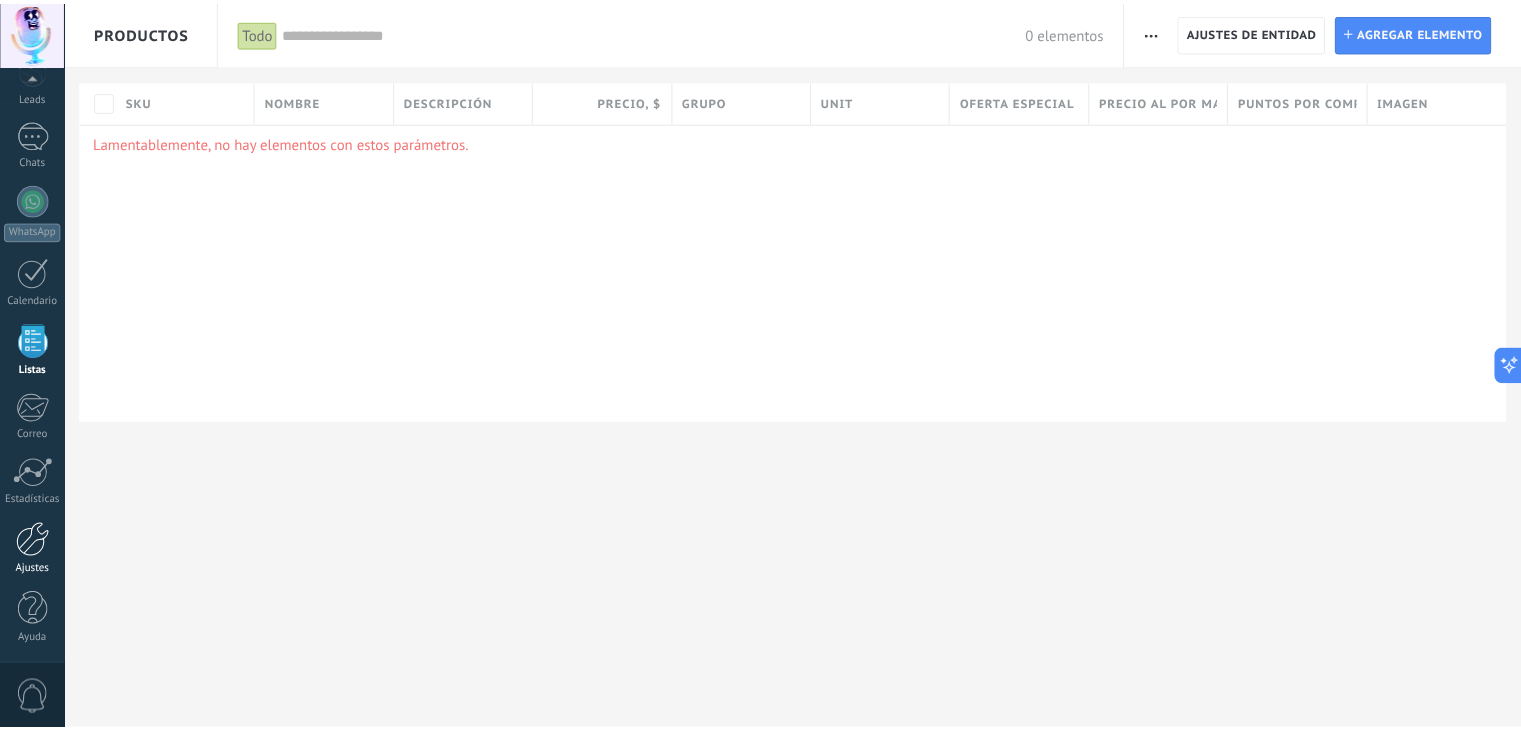 scroll, scrollTop: 101, scrollLeft: 0, axis: vertical 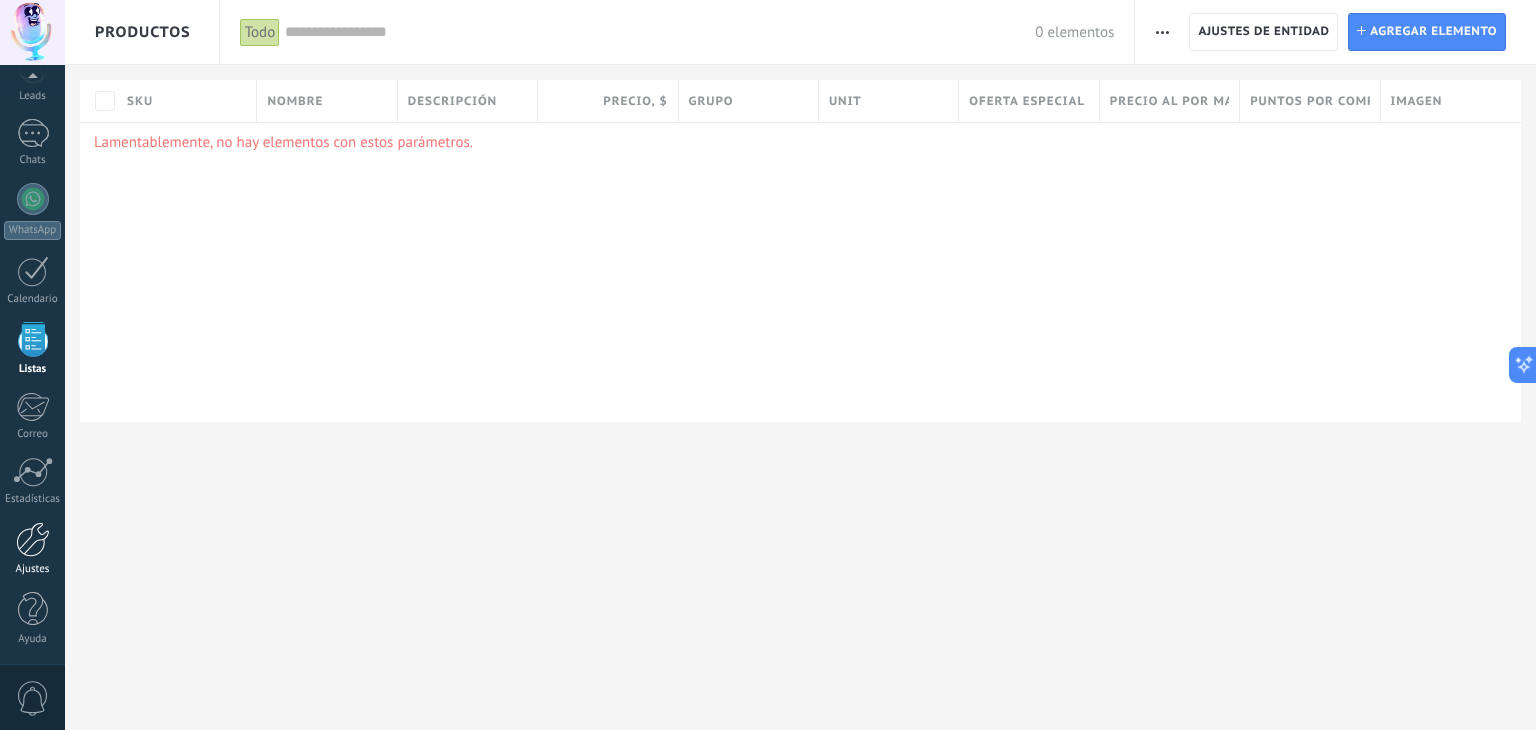 click on "Ajustes" at bounding box center (32, 549) 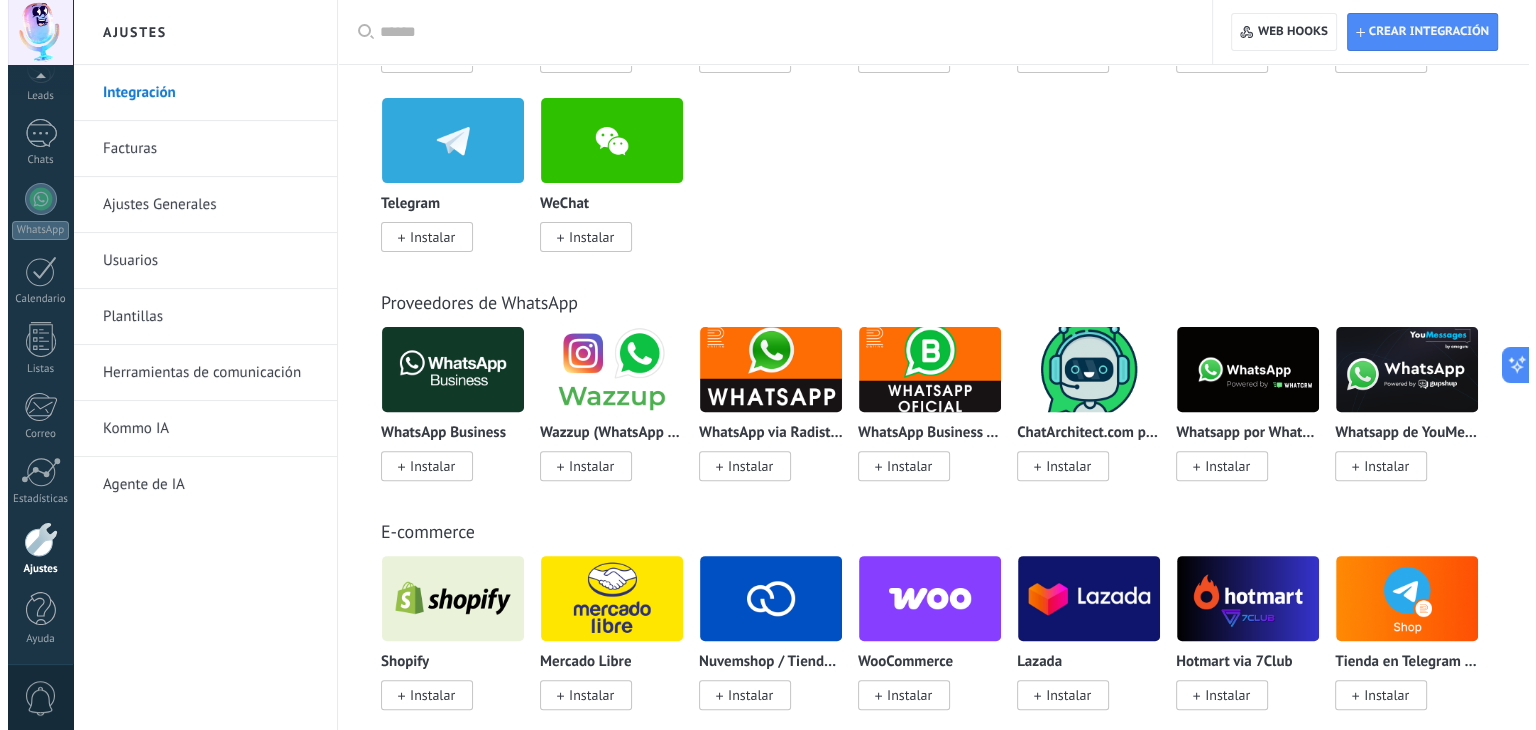 scroll, scrollTop: 0, scrollLeft: 0, axis: both 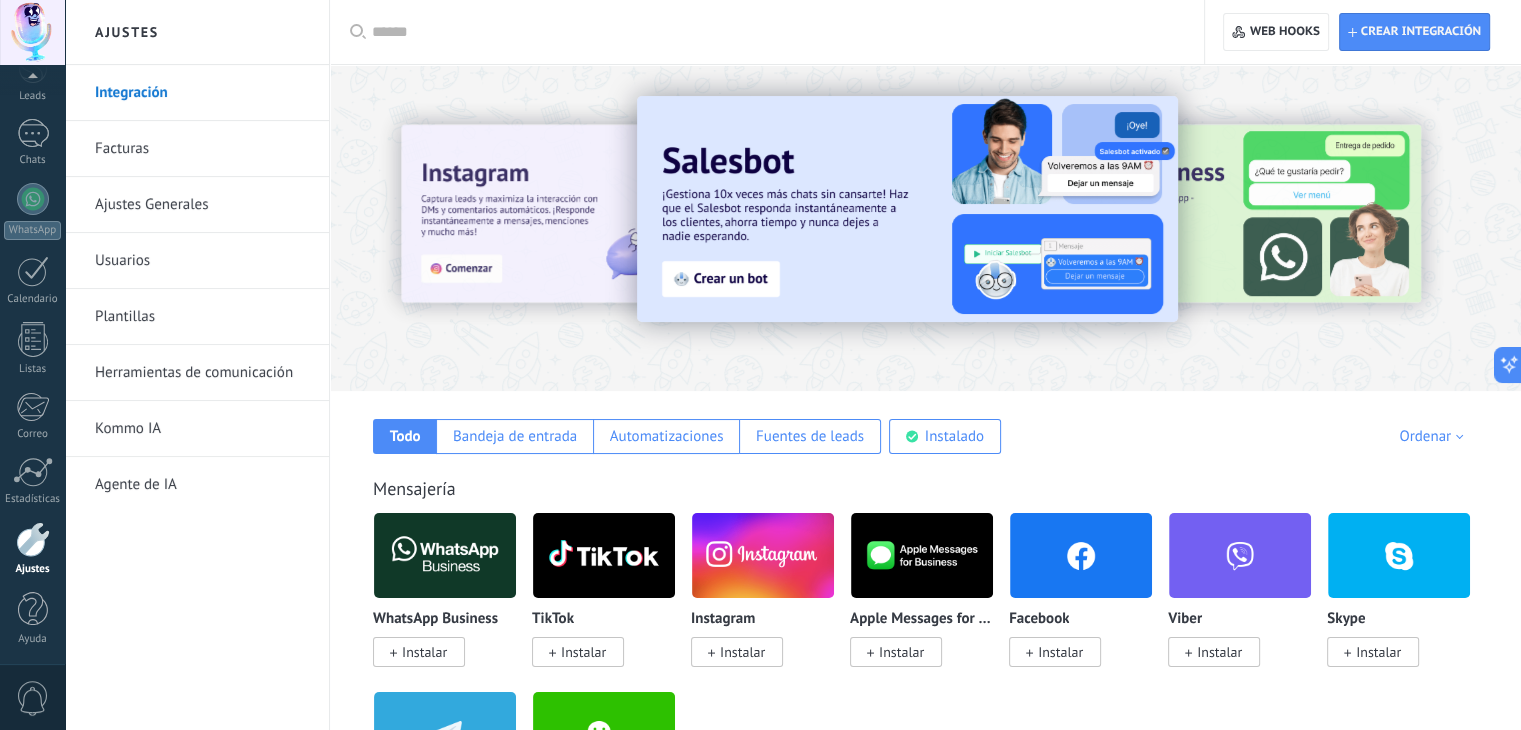 click on "Usuarios" at bounding box center (202, 261) 